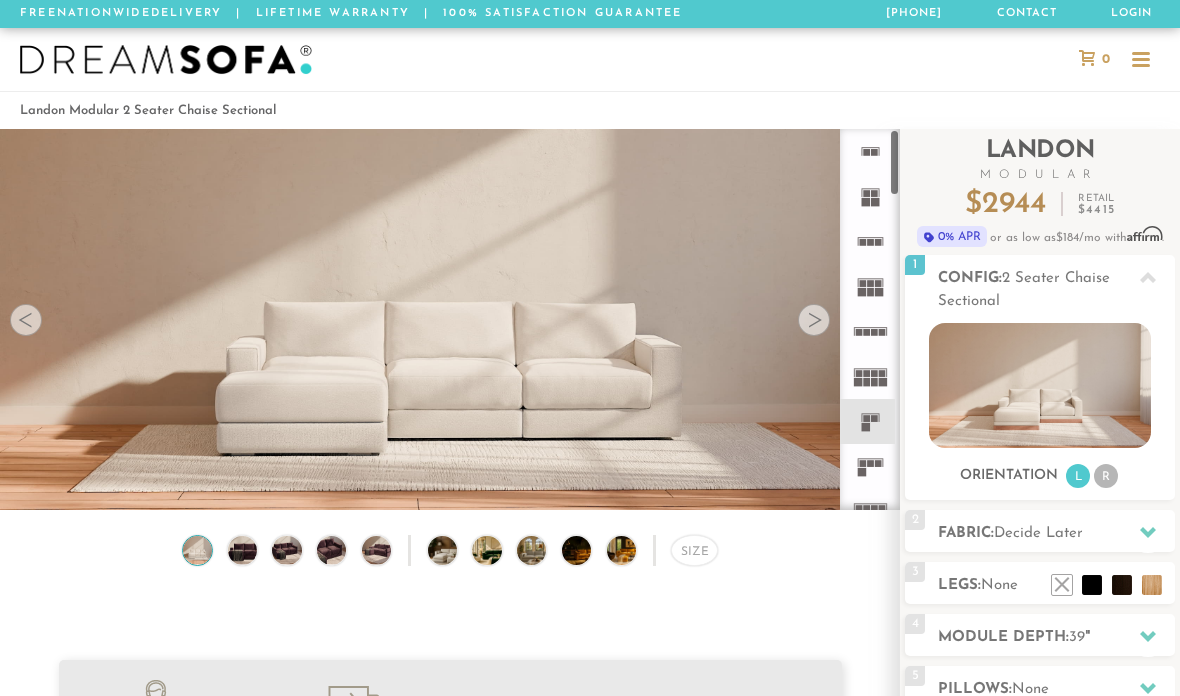 scroll, scrollTop: 0, scrollLeft: 0, axis: both 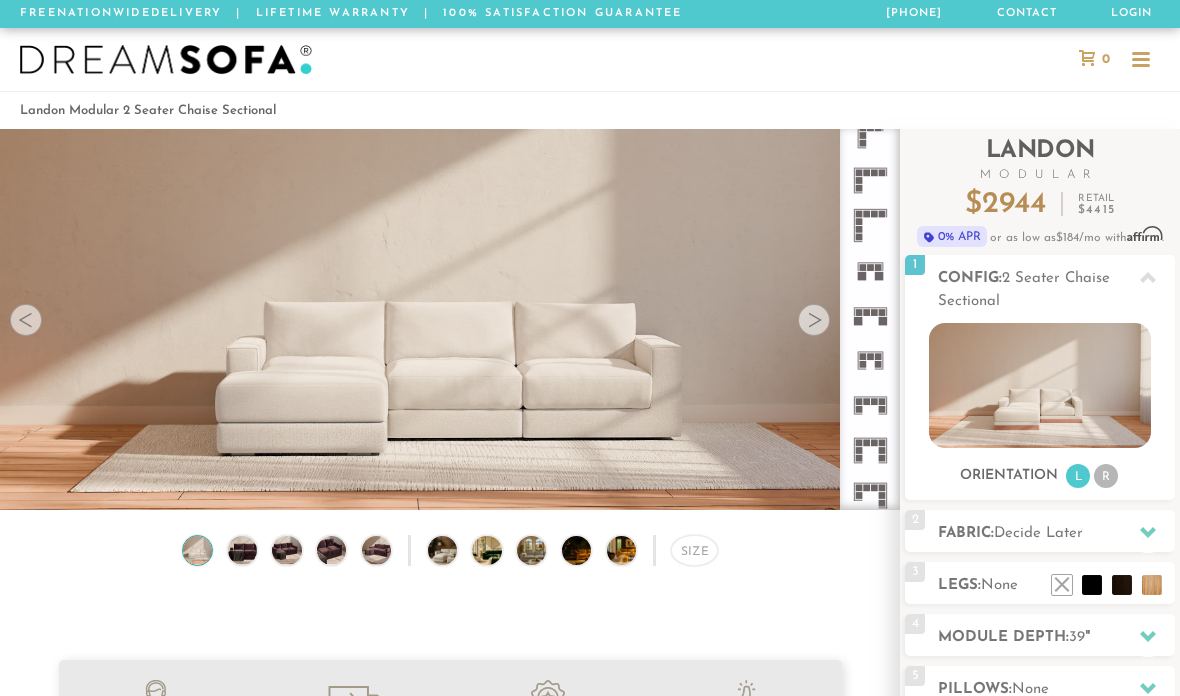 click 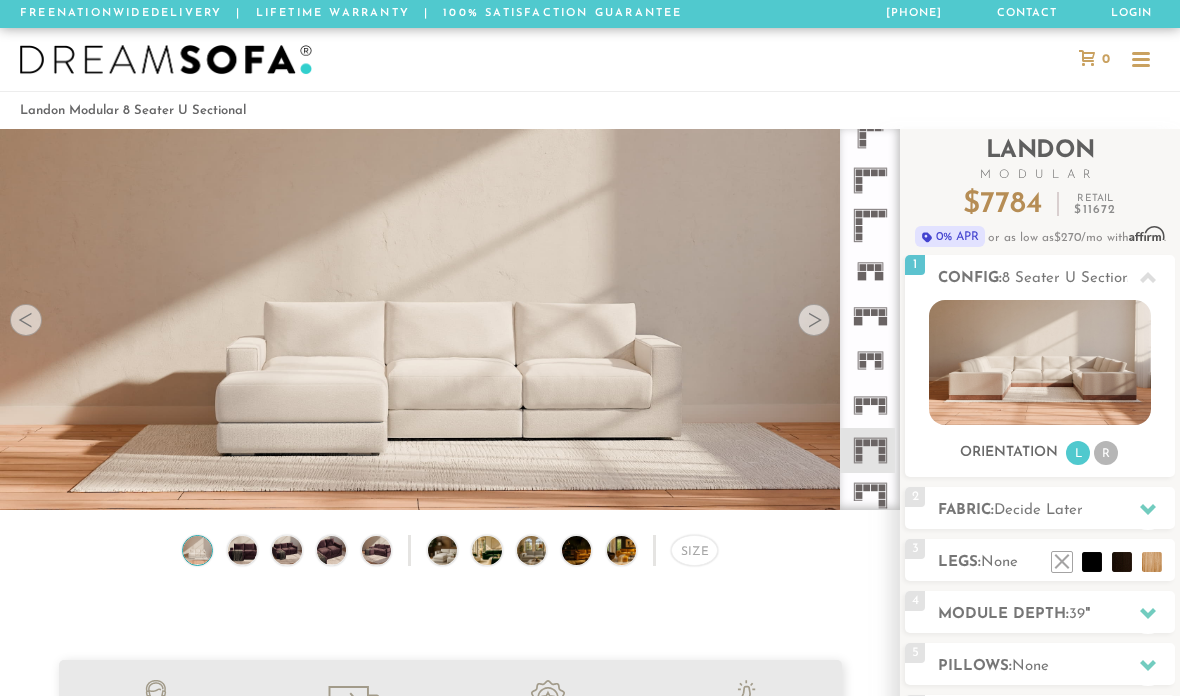 scroll, scrollTop: 563, scrollLeft: 0, axis: vertical 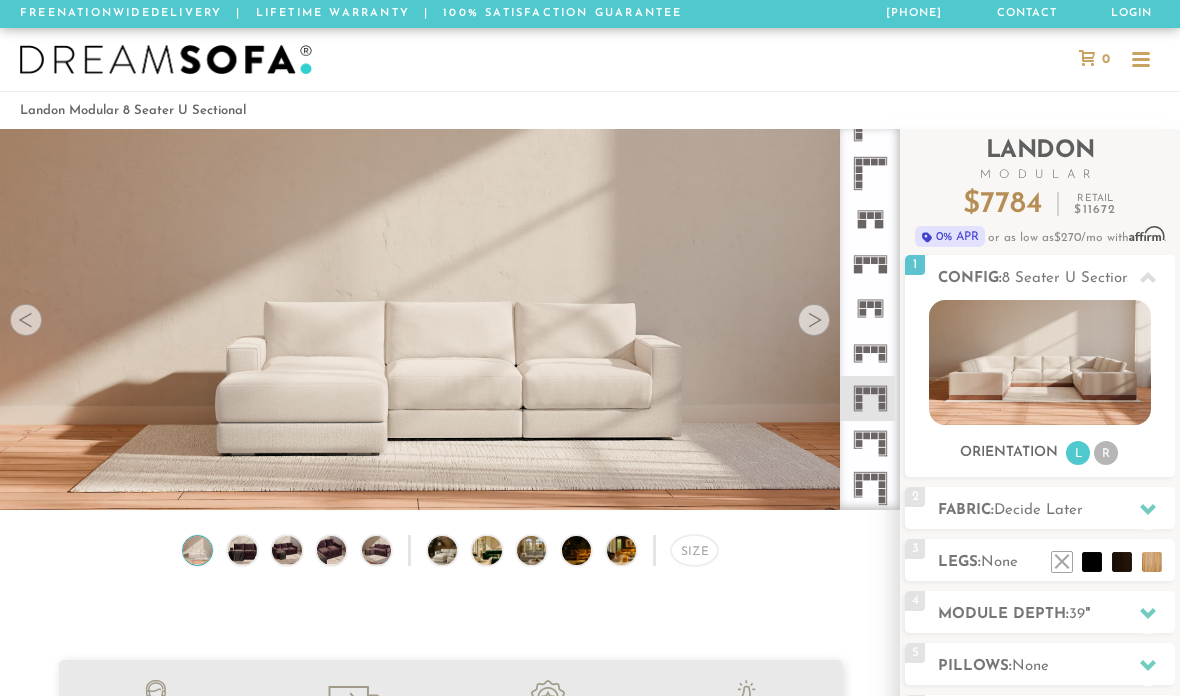 click 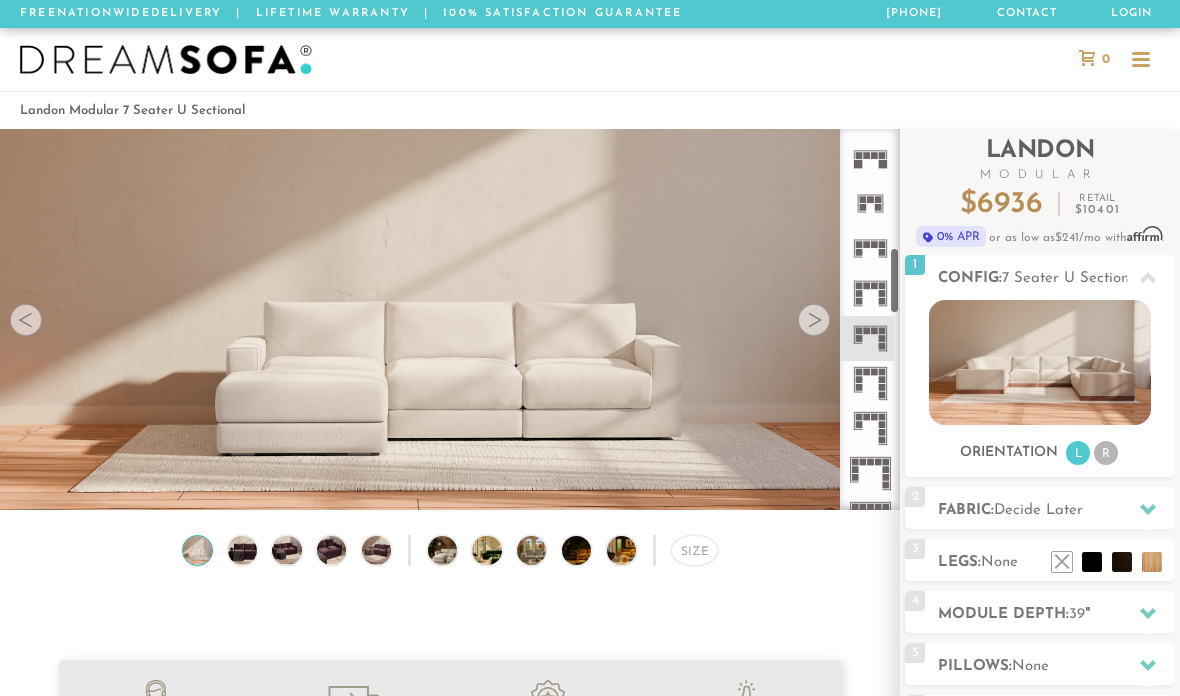 scroll, scrollTop: 669, scrollLeft: 0, axis: vertical 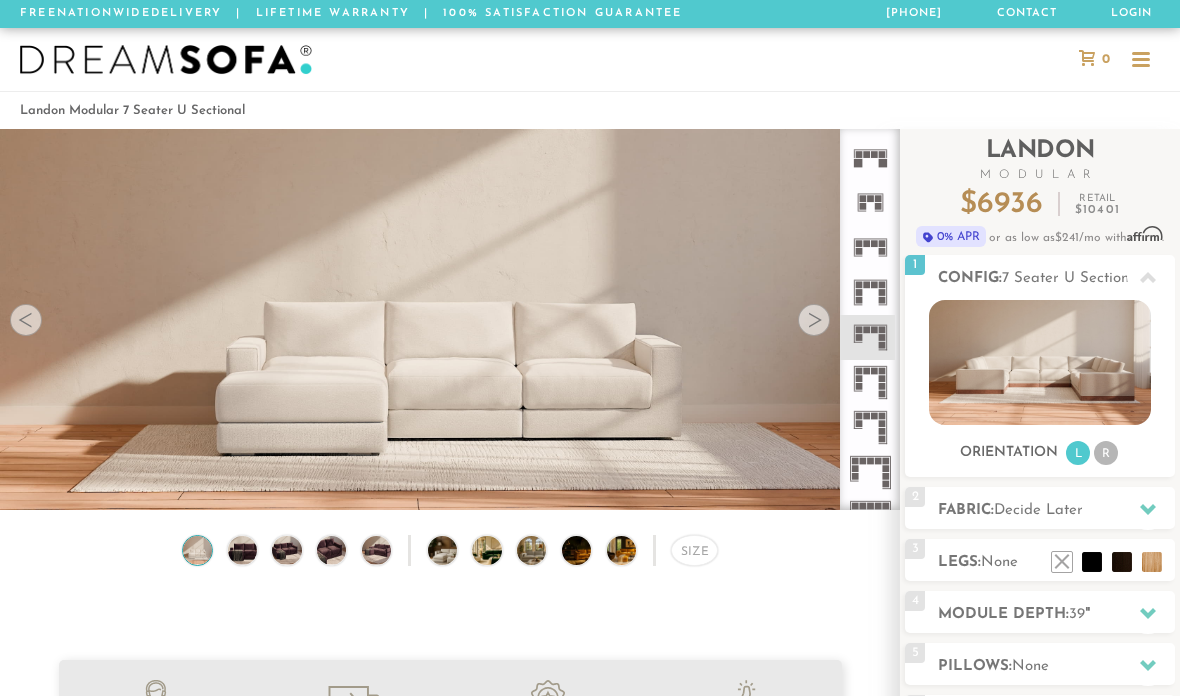 click 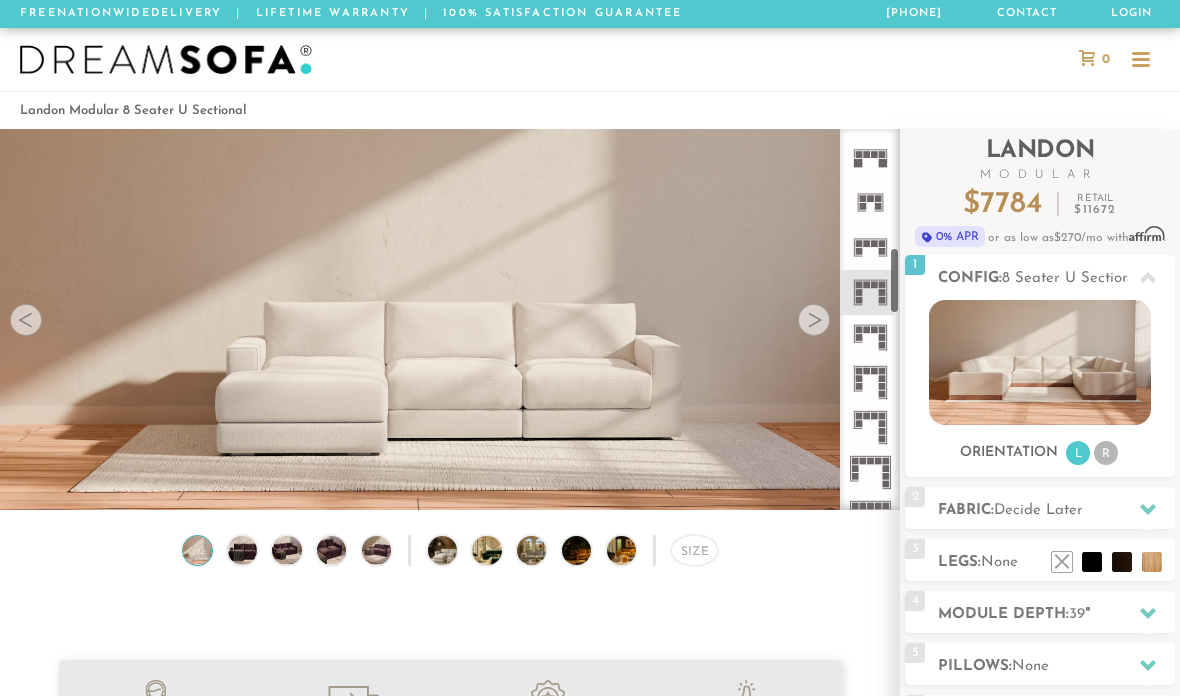 click 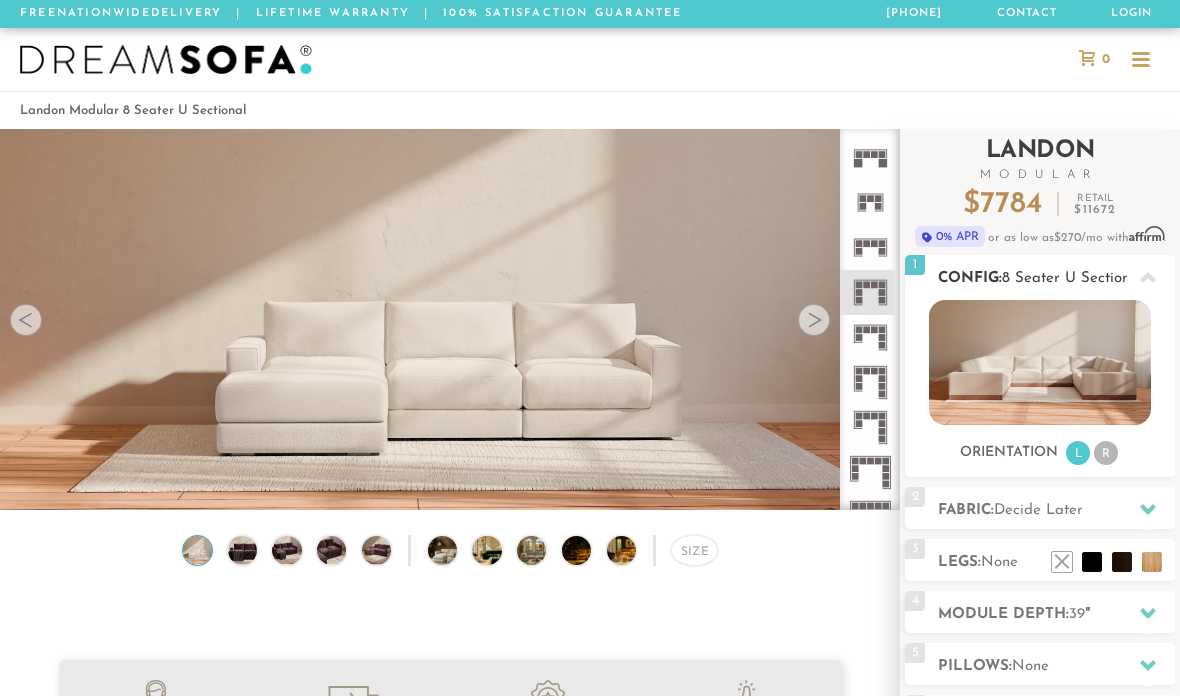 click on "R" at bounding box center (1106, 453) 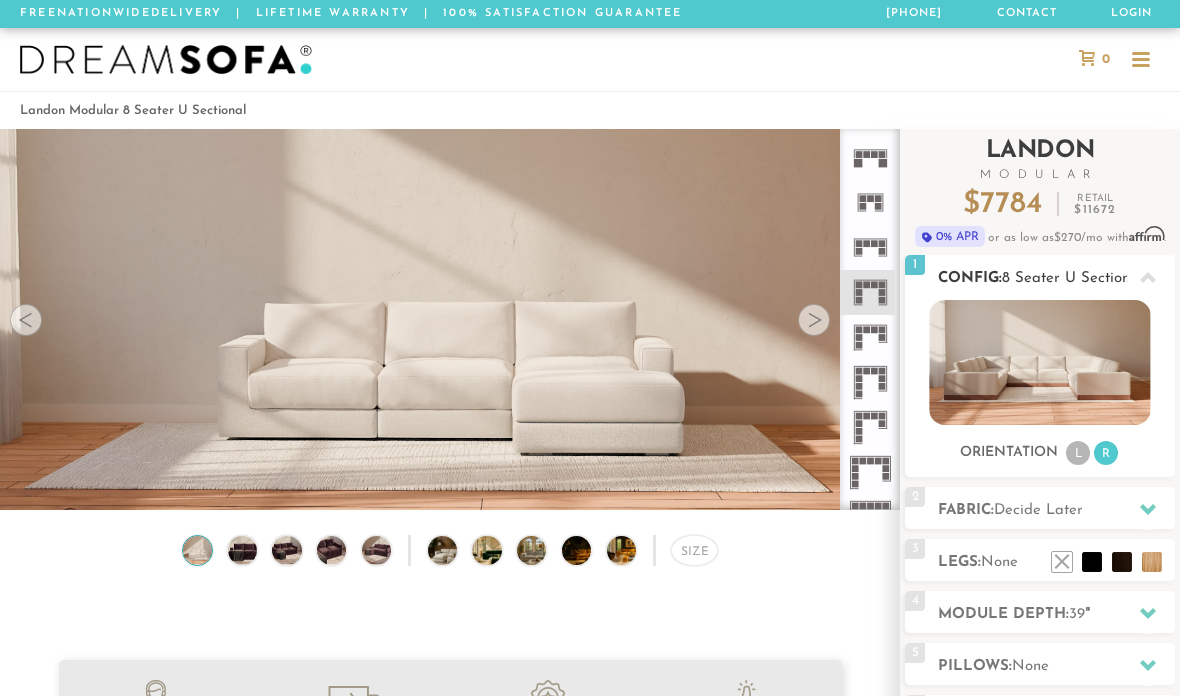 click on "L" at bounding box center (1078, 453) 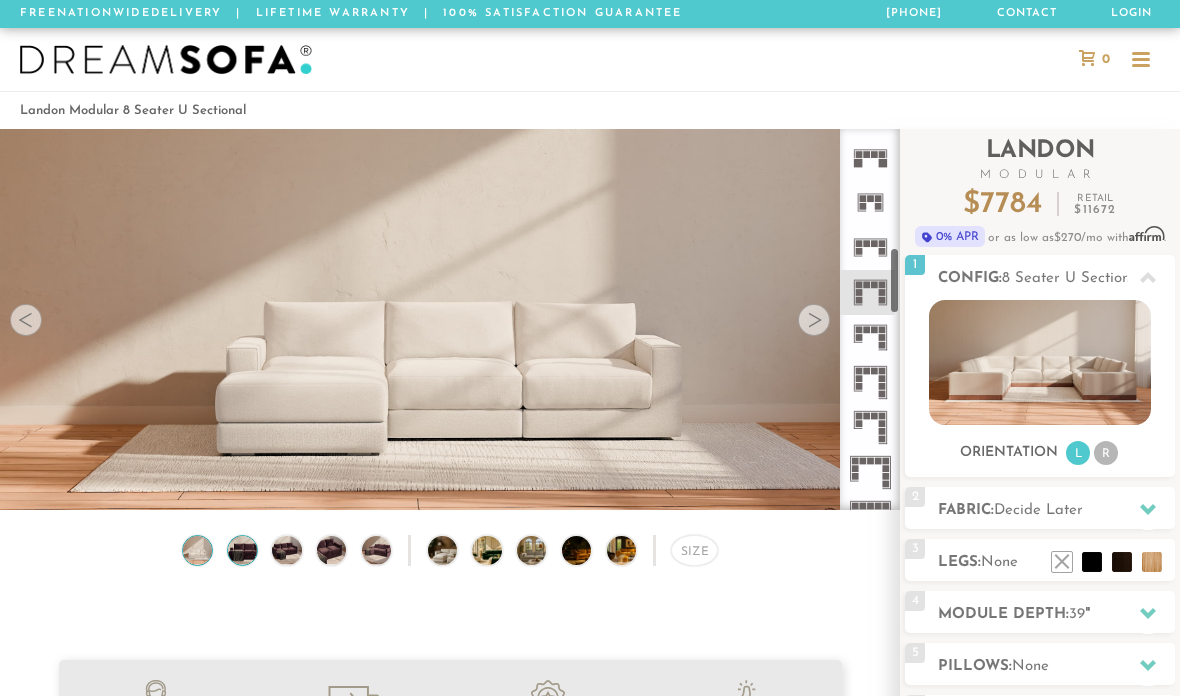 click at bounding box center [242, 550] 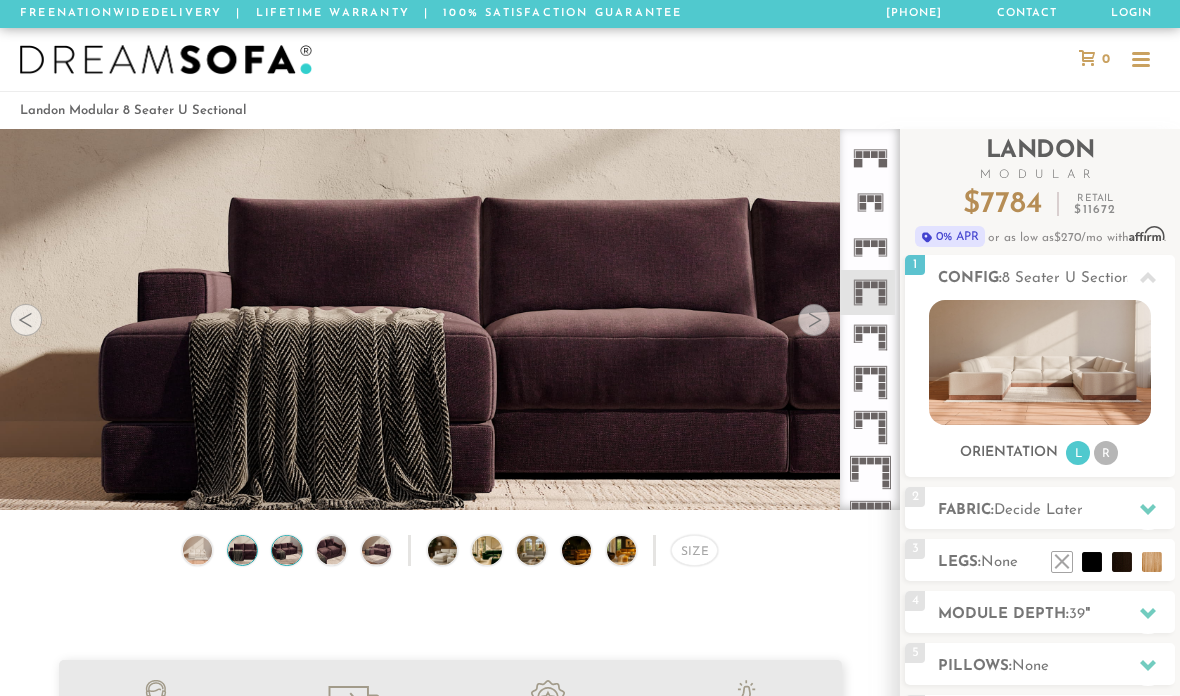 click at bounding box center (286, 550) 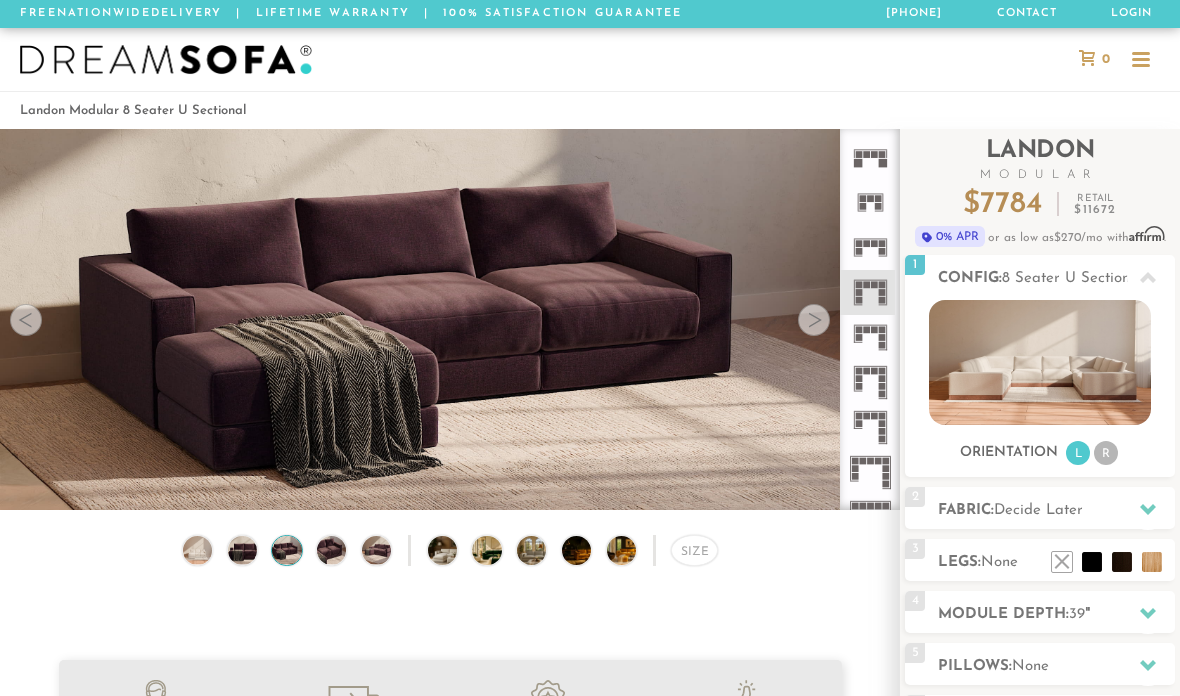 click on "Size" at bounding box center (450, 555) 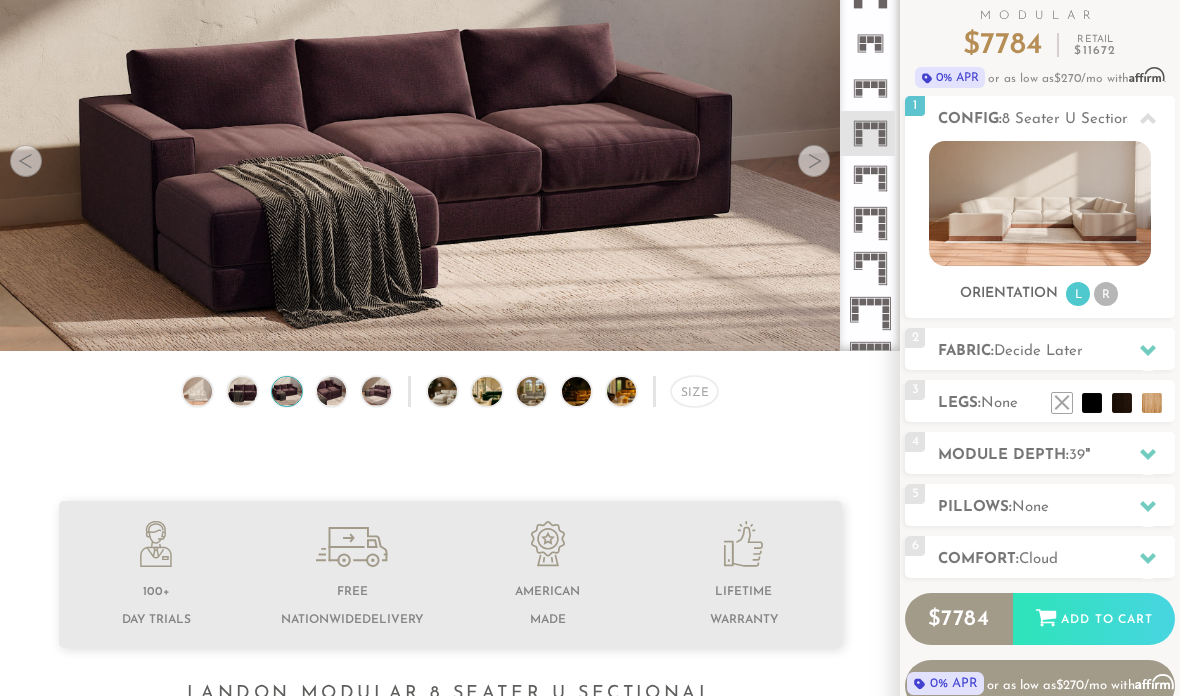 scroll, scrollTop: 193, scrollLeft: 0, axis: vertical 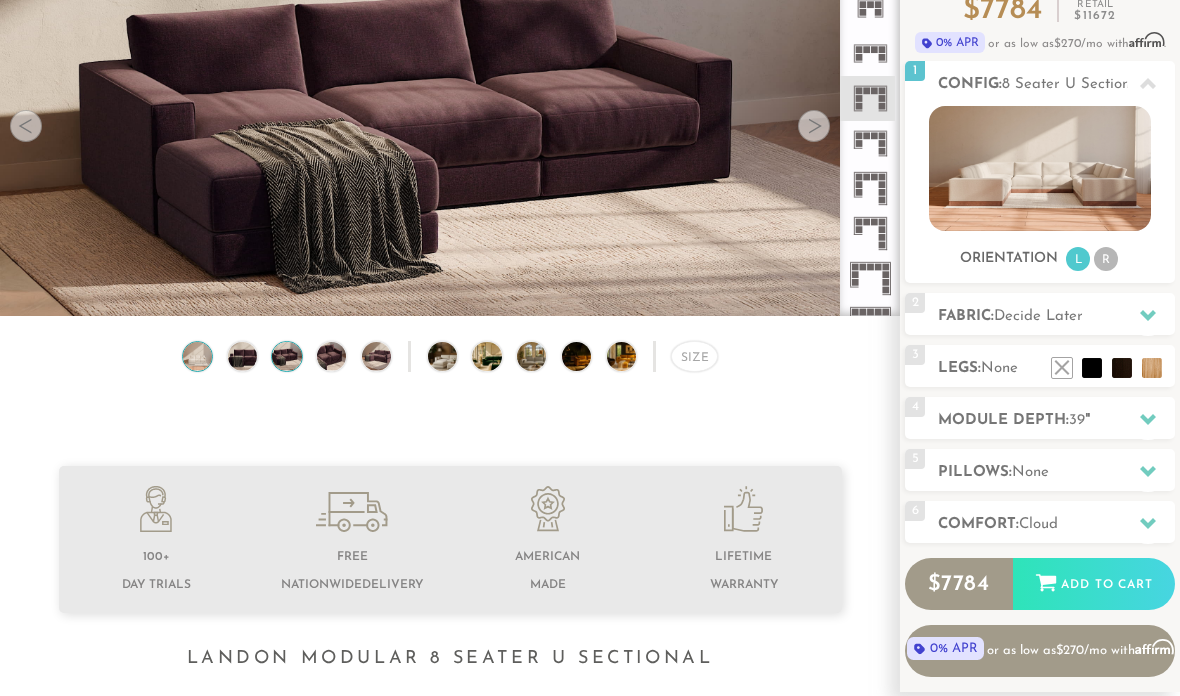 click at bounding box center [197, 357] 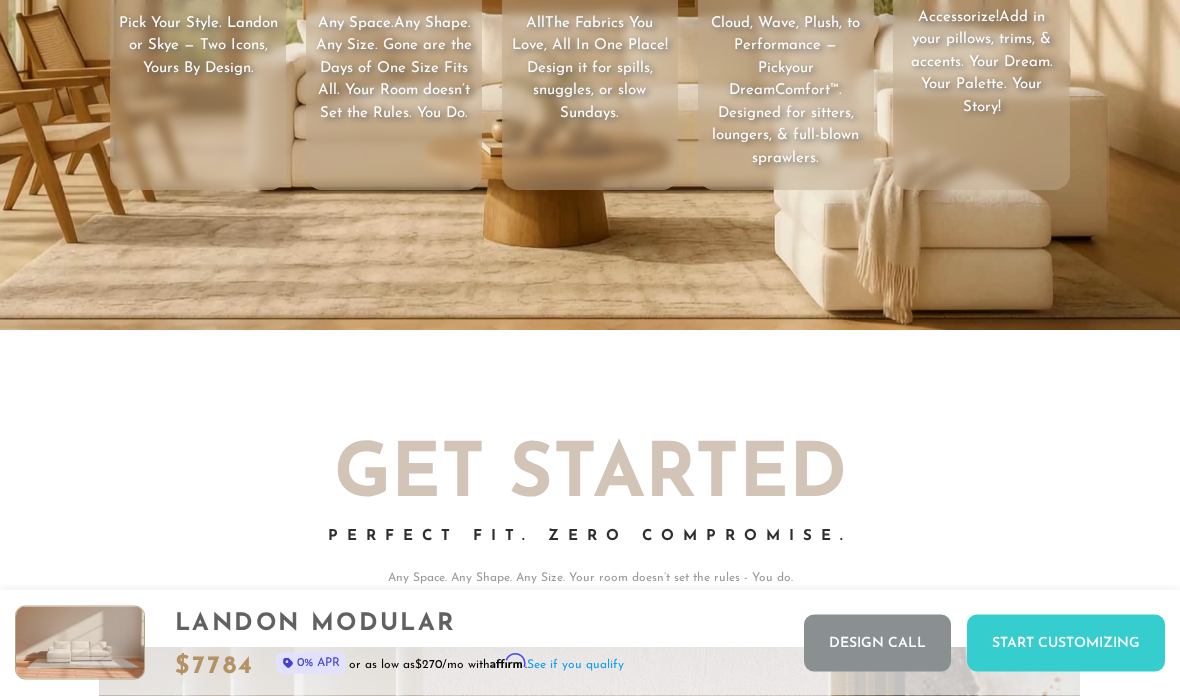scroll, scrollTop: 2844, scrollLeft: 0, axis: vertical 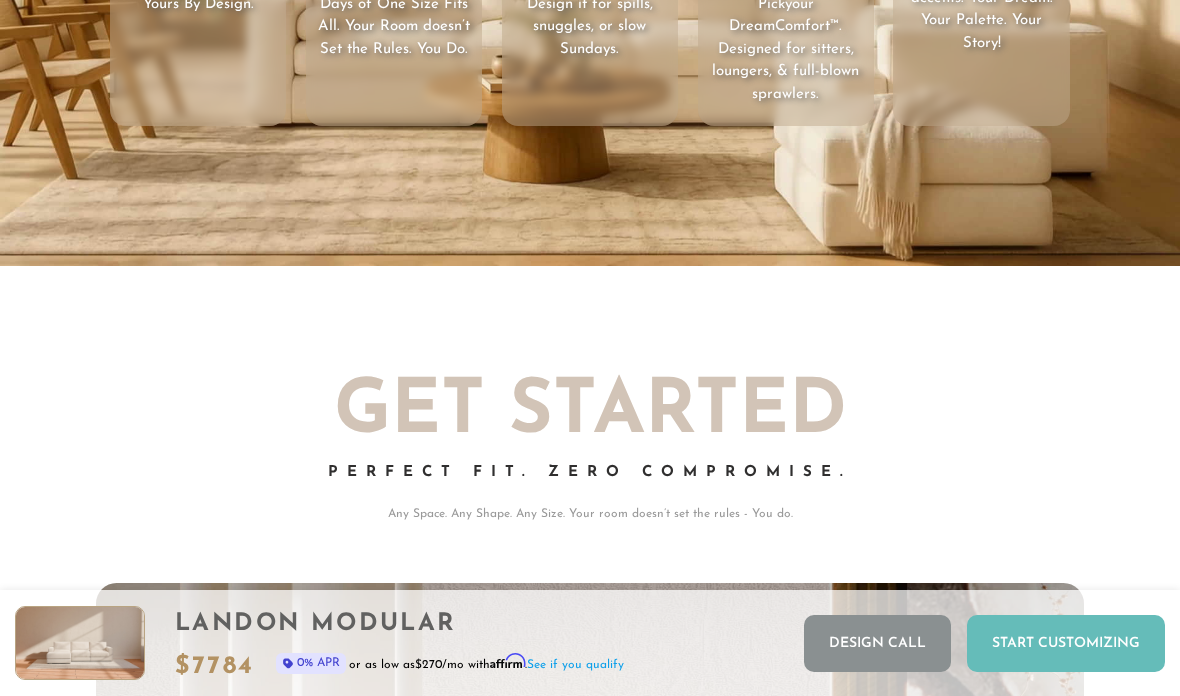 click on "Start Customizing" at bounding box center [1066, 643] 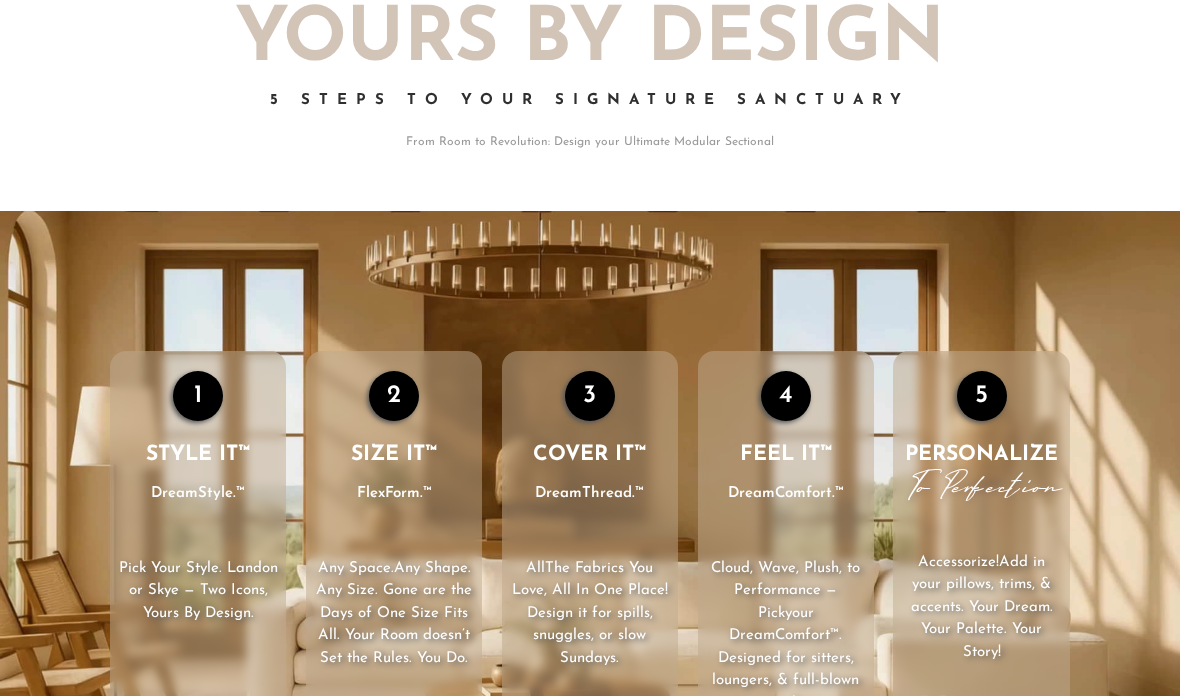 scroll, scrollTop: 1667, scrollLeft: 0, axis: vertical 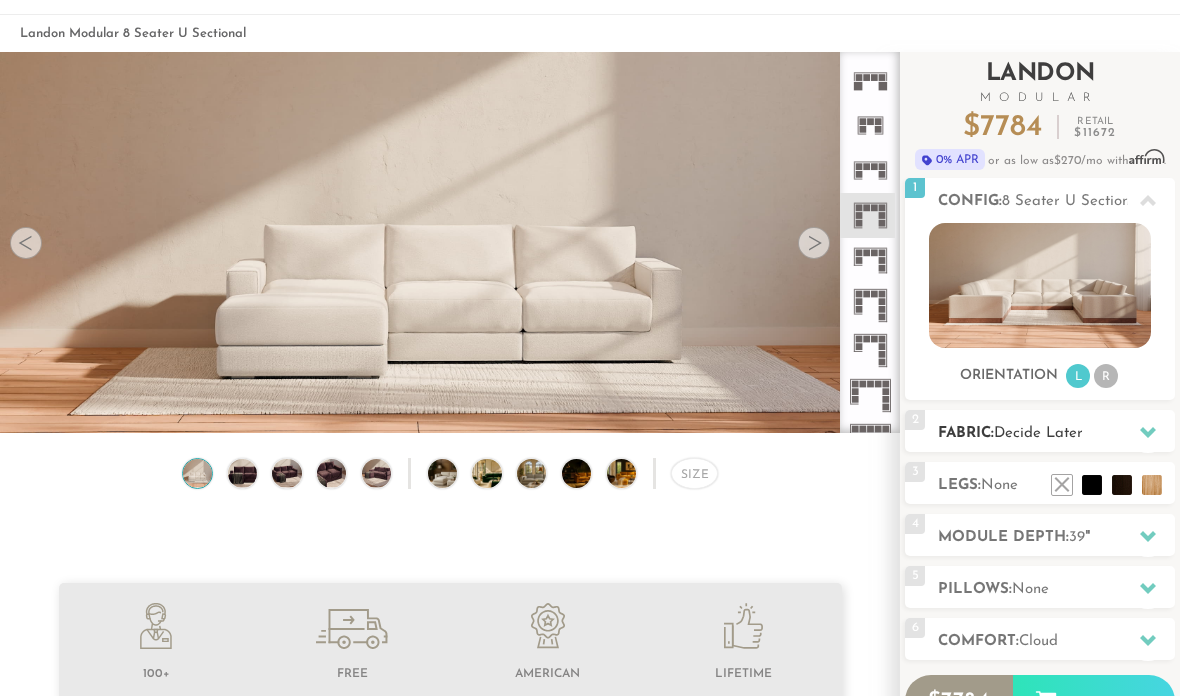 click on "Decide Later" at bounding box center (1038, 433) 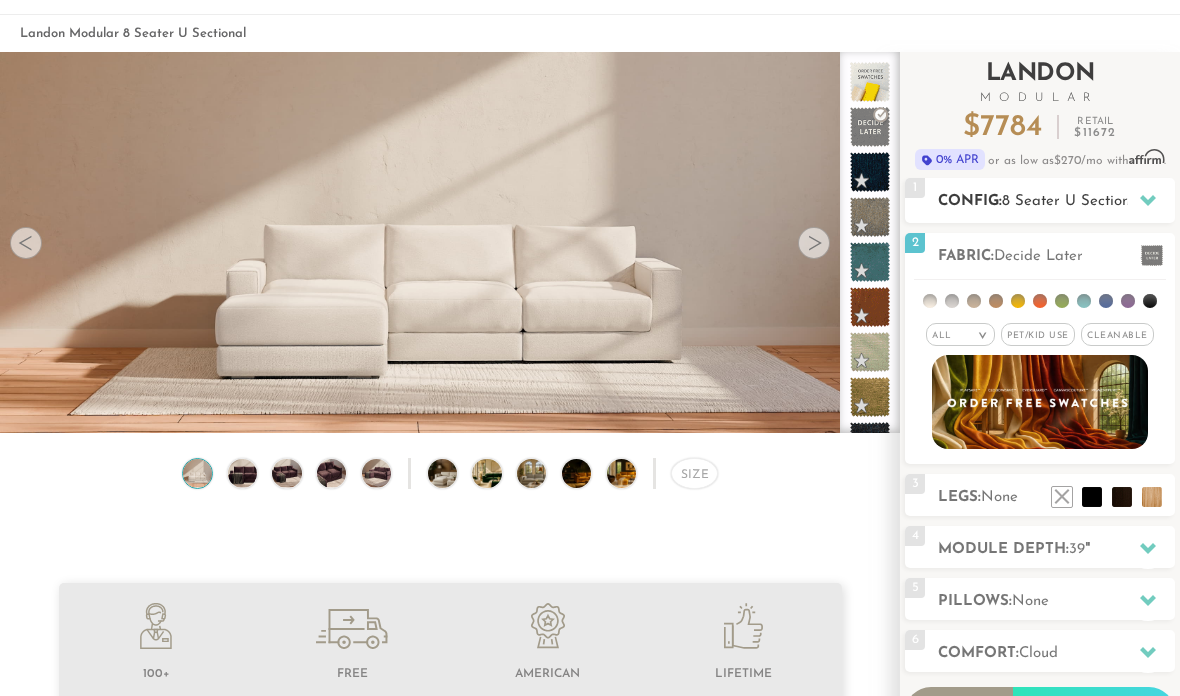 click on "Config:   8 Seater U Sectional" at bounding box center (1056, 201) 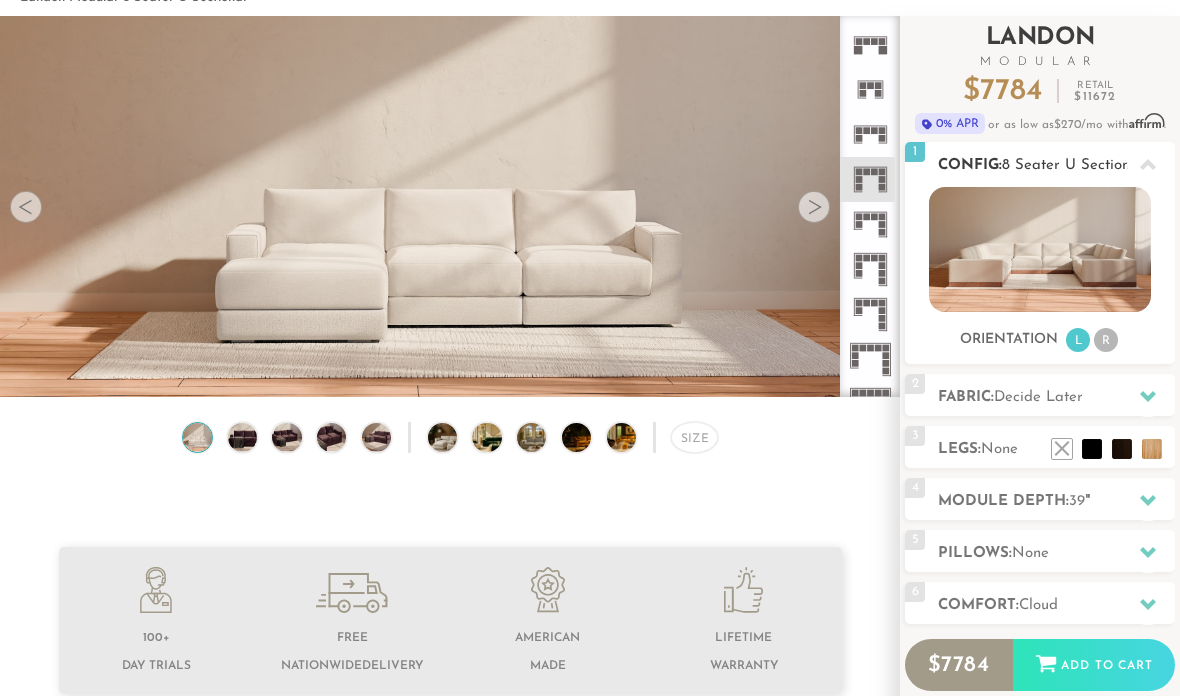 scroll, scrollTop: 77, scrollLeft: 0, axis: vertical 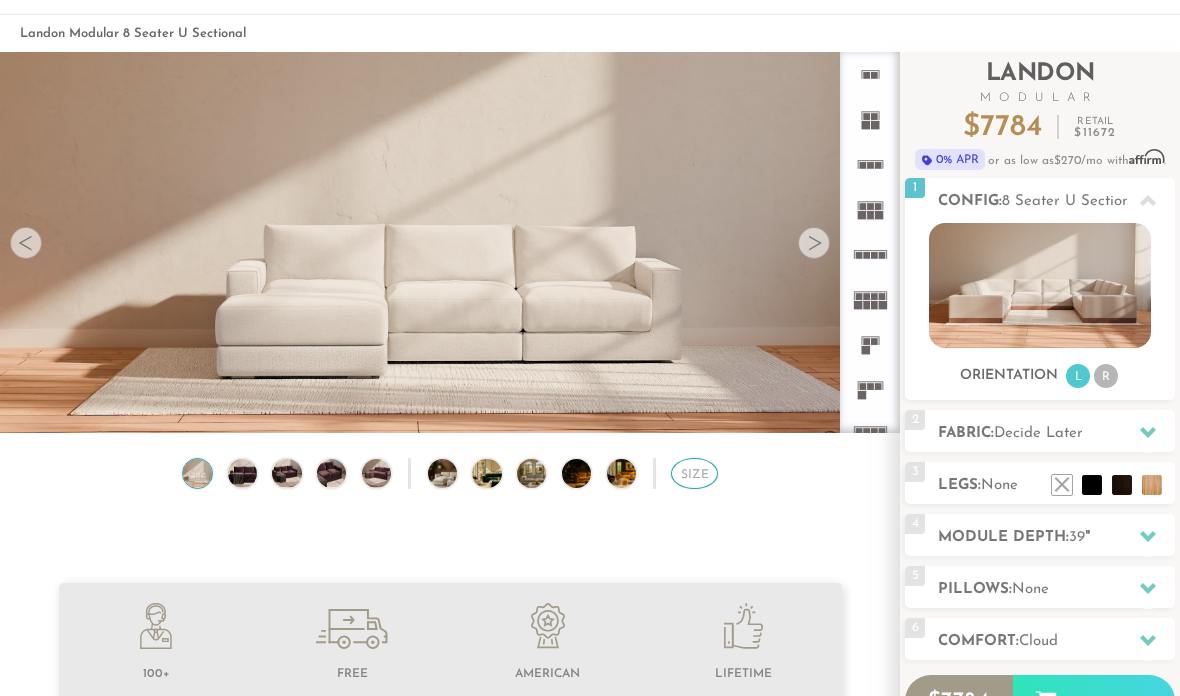 click on "Size" at bounding box center (694, 473) 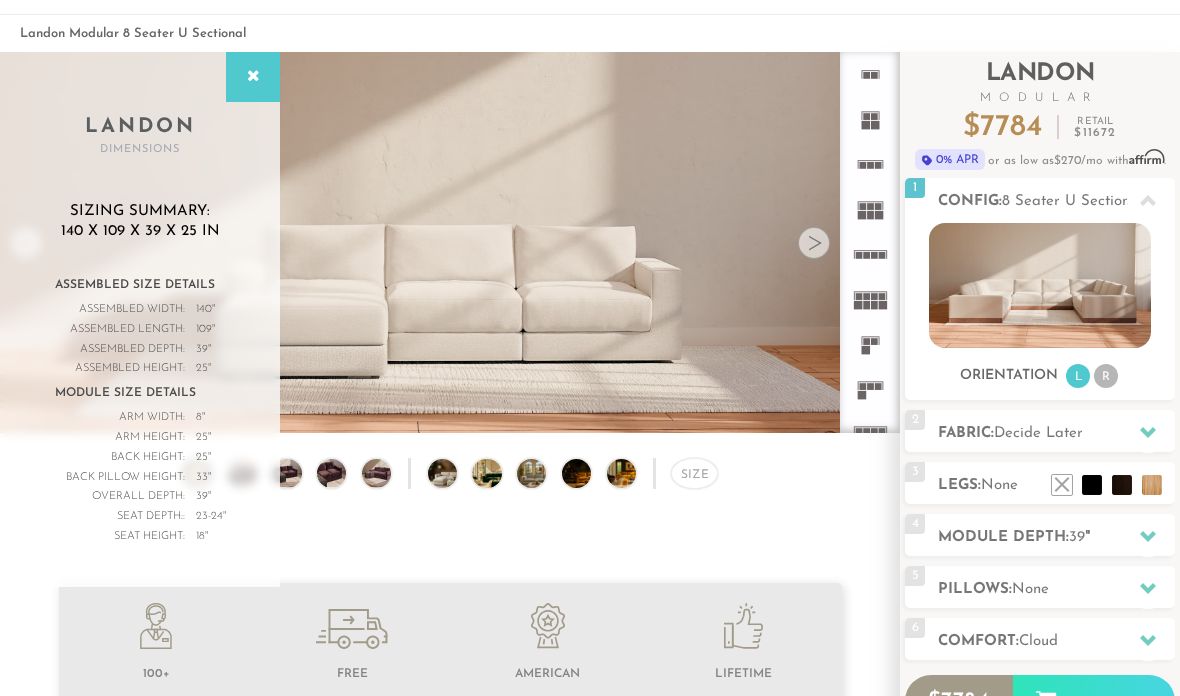 scroll, scrollTop: 0, scrollLeft: 0, axis: both 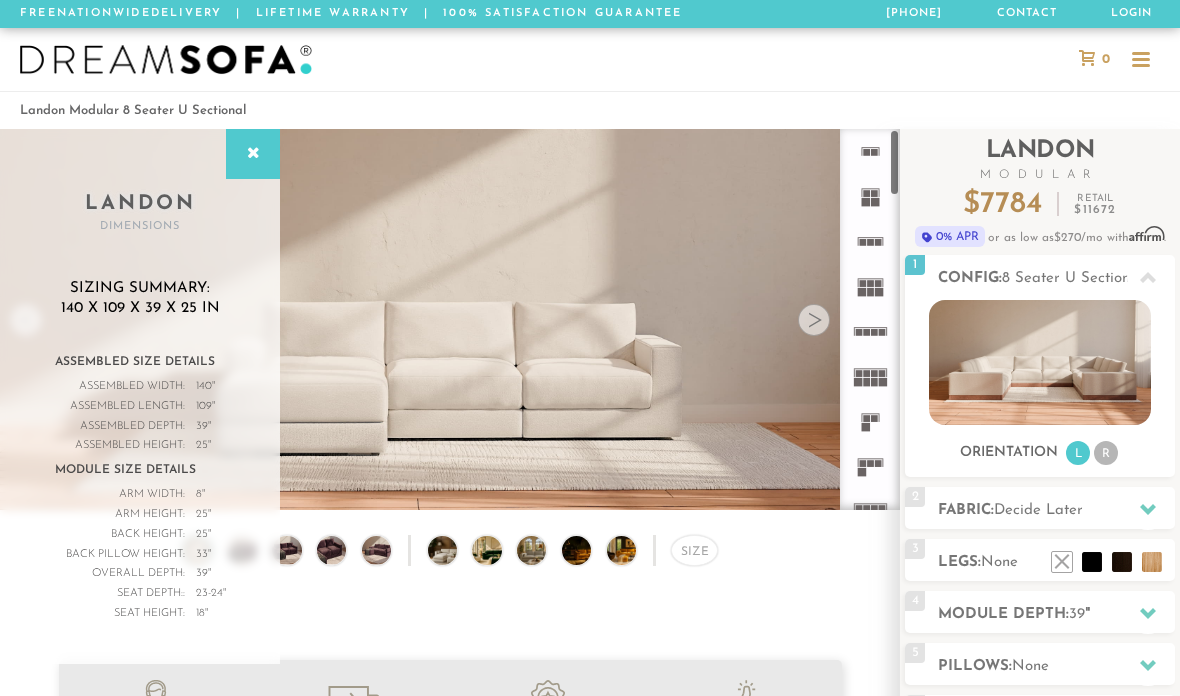click 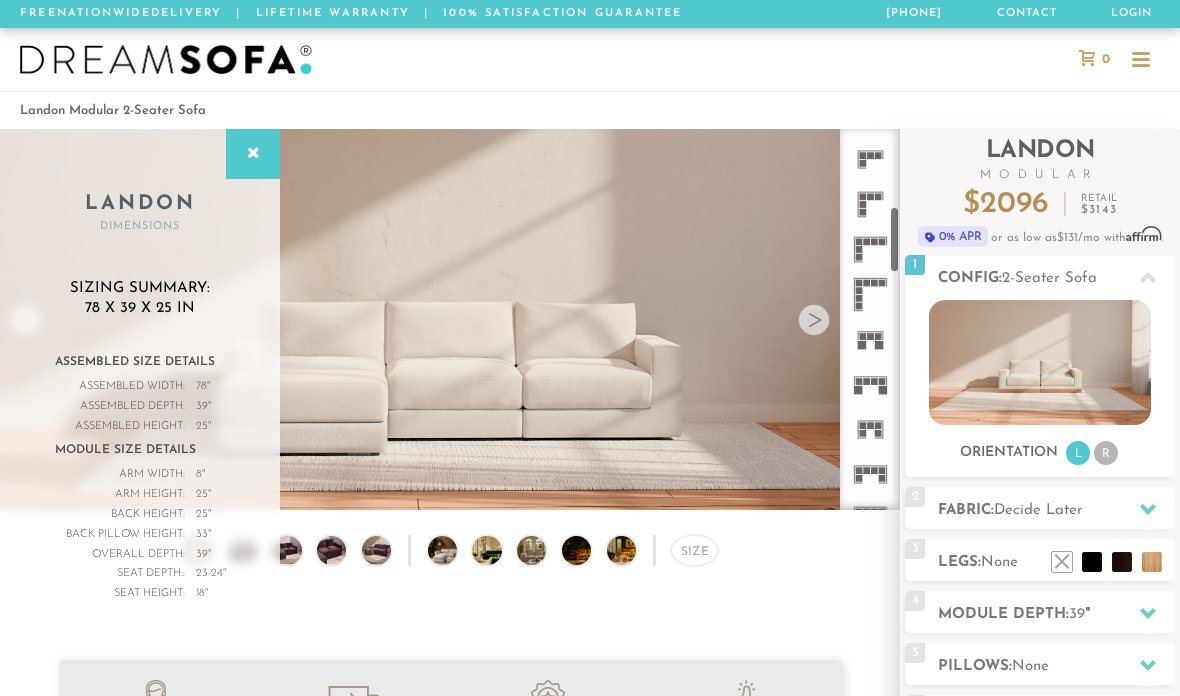 scroll, scrollTop: 443, scrollLeft: 0, axis: vertical 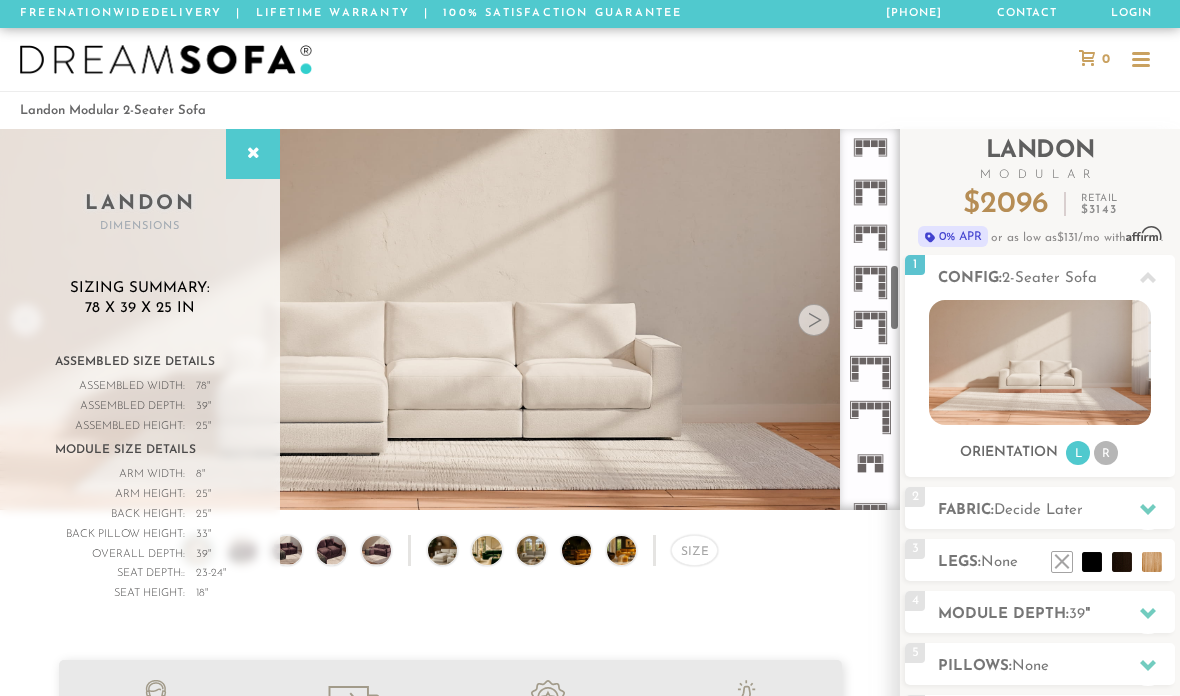 click 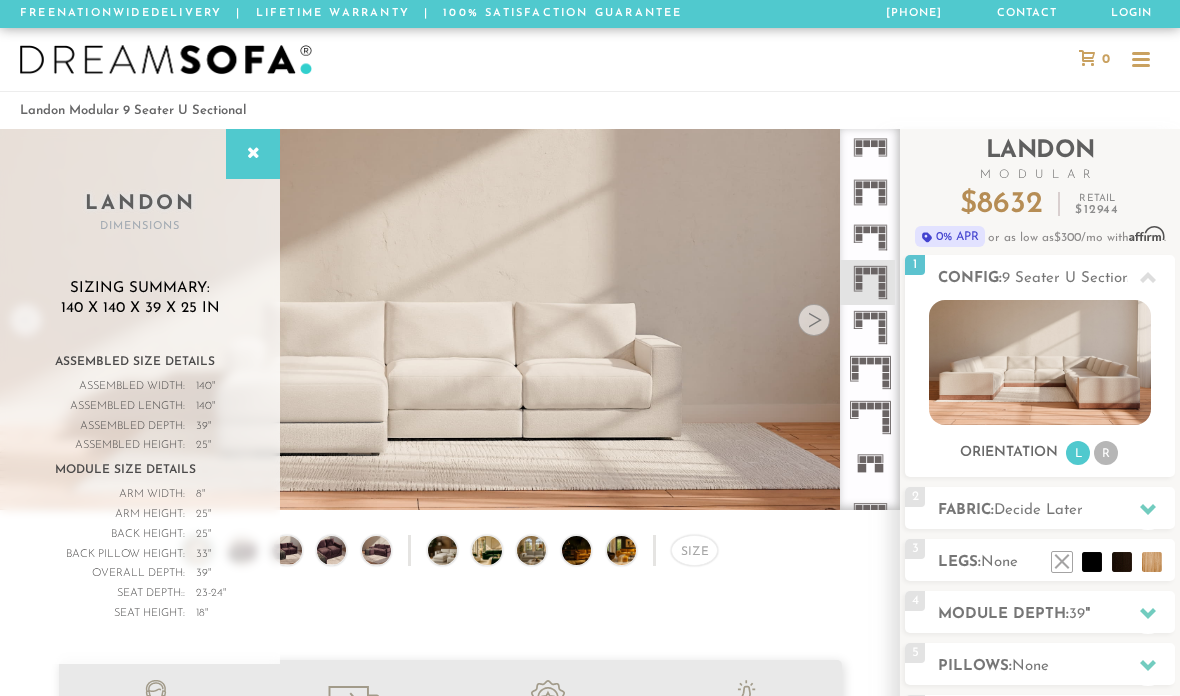 click 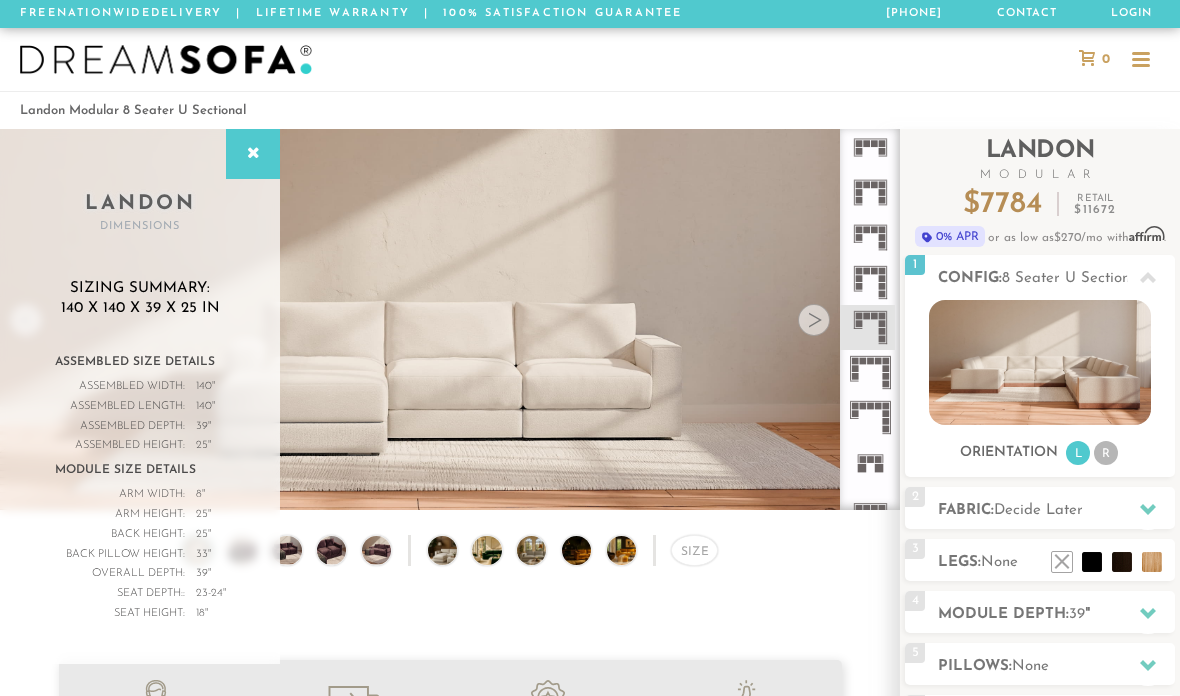 click 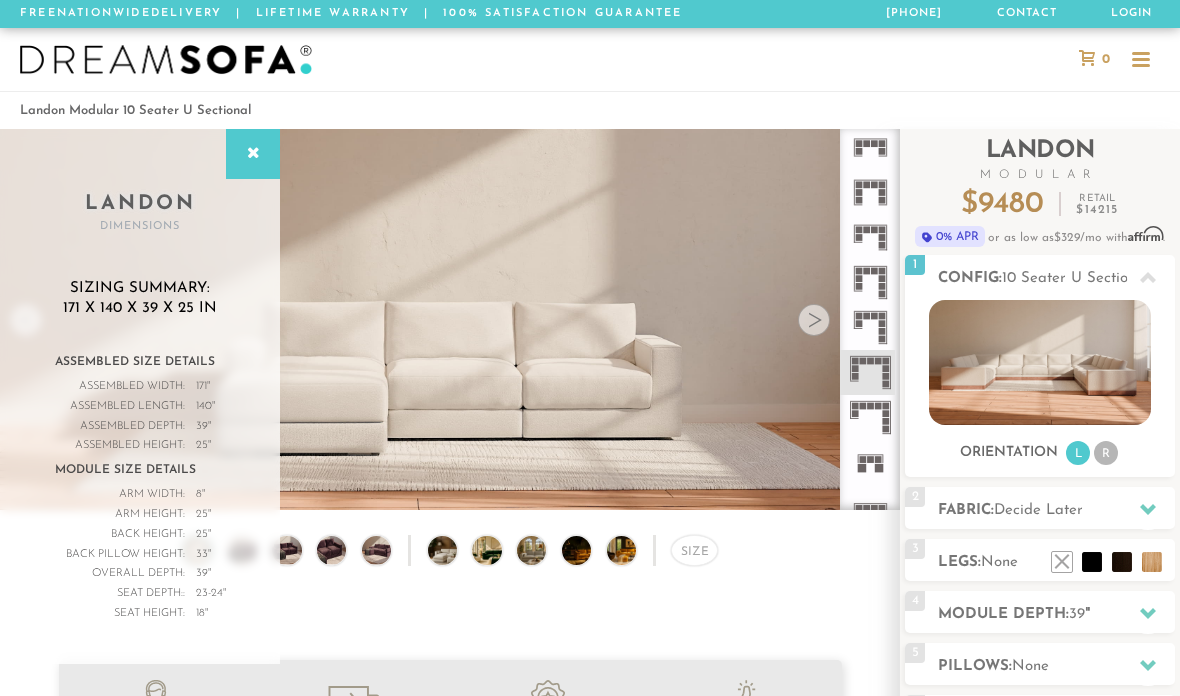 click 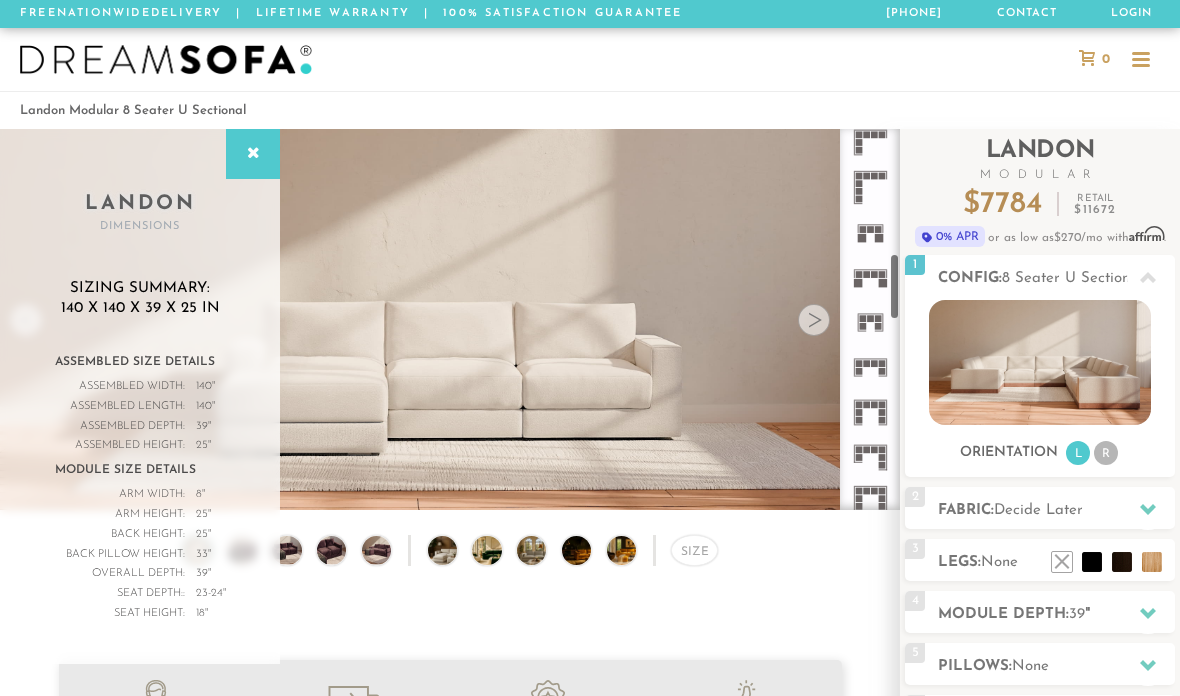scroll, scrollTop: 458, scrollLeft: 0, axis: vertical 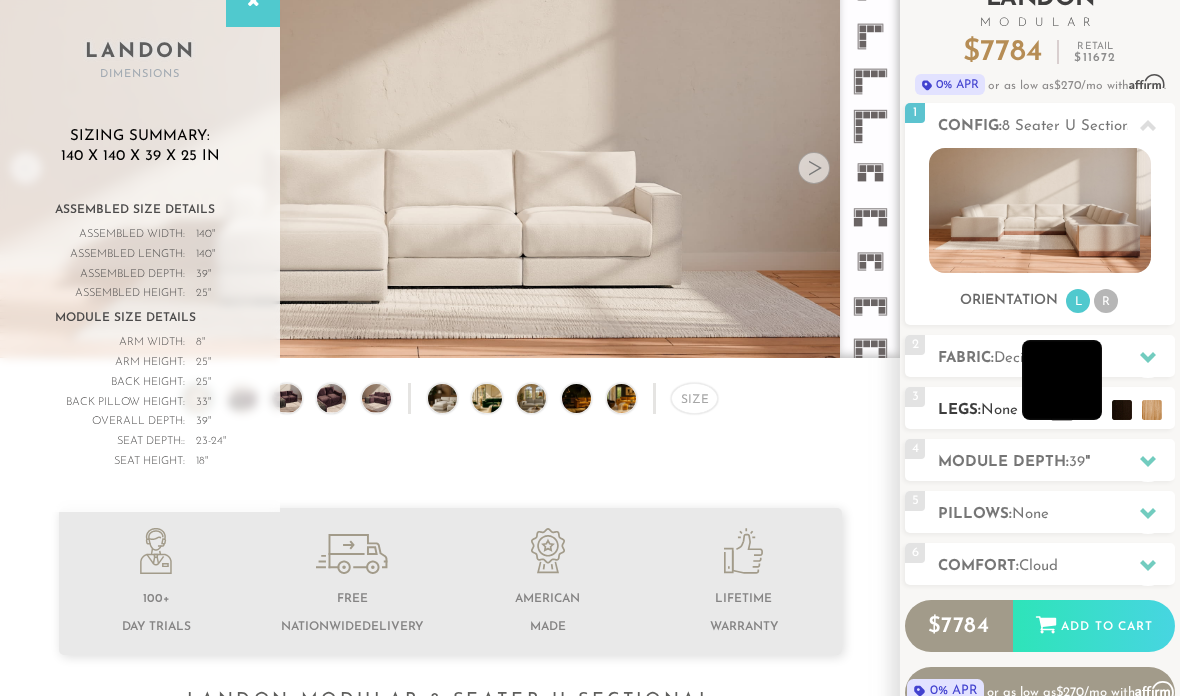click at bounding box center [1062, 380] 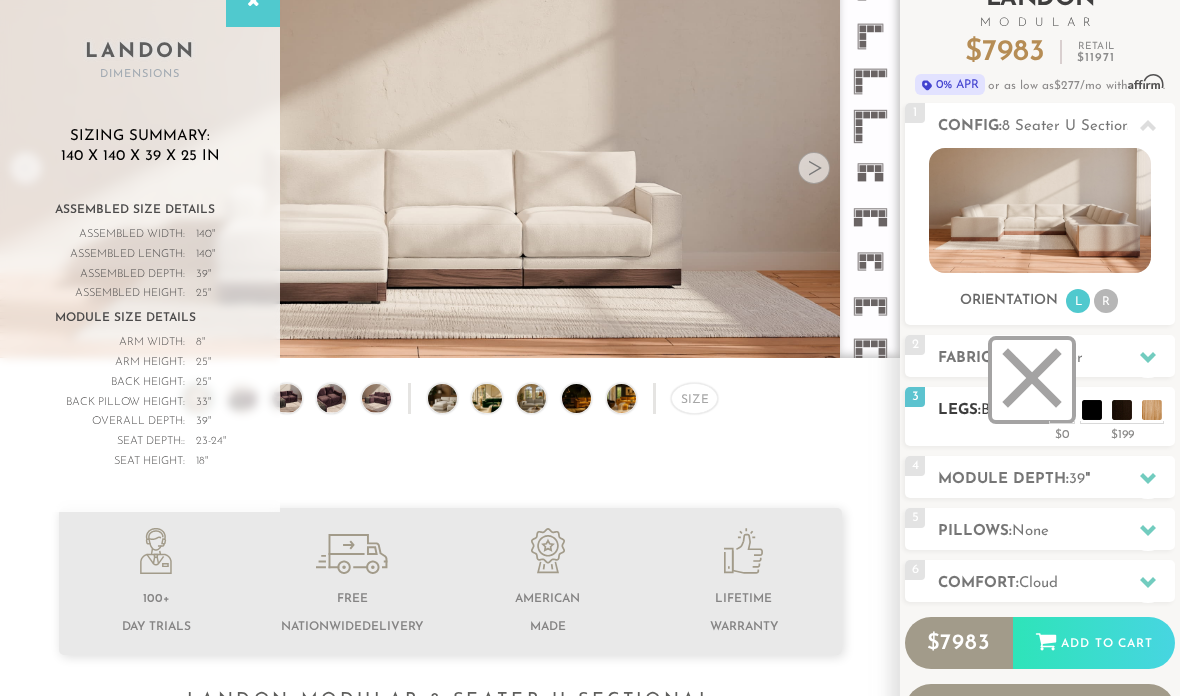 click at bounding box center (1032, 380) 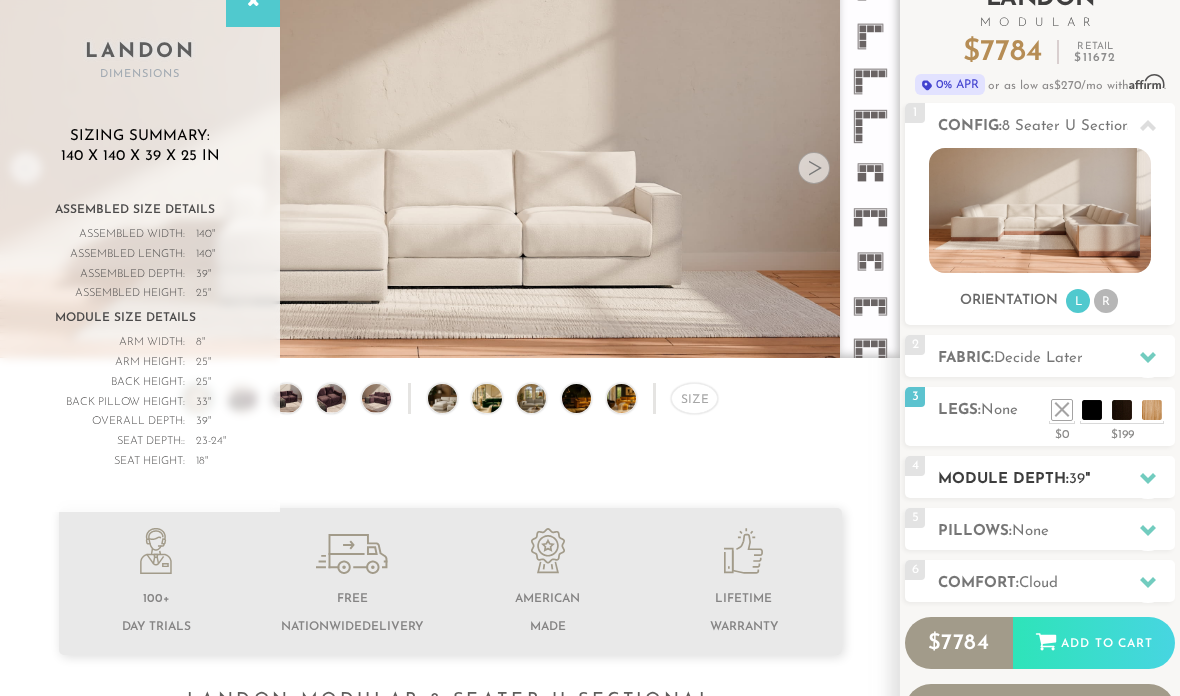 click on "Module Depth:  39 "" at bounding box center (1056, 479) 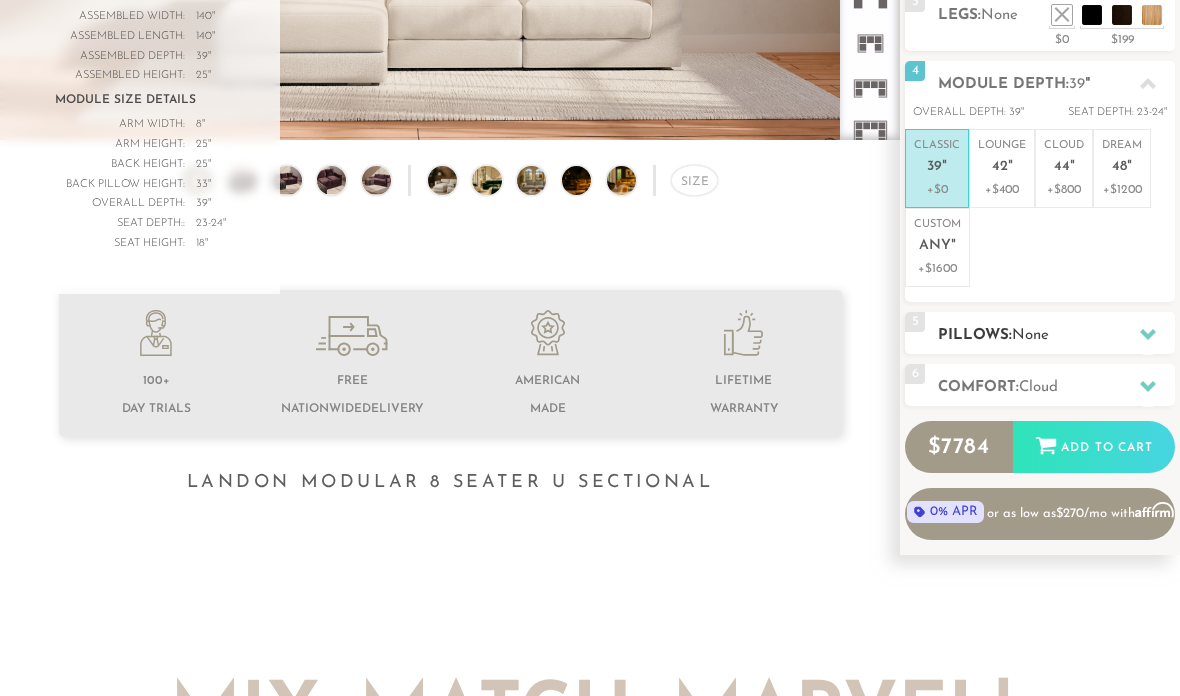 click on "None" at bounding box center (1030, 336) 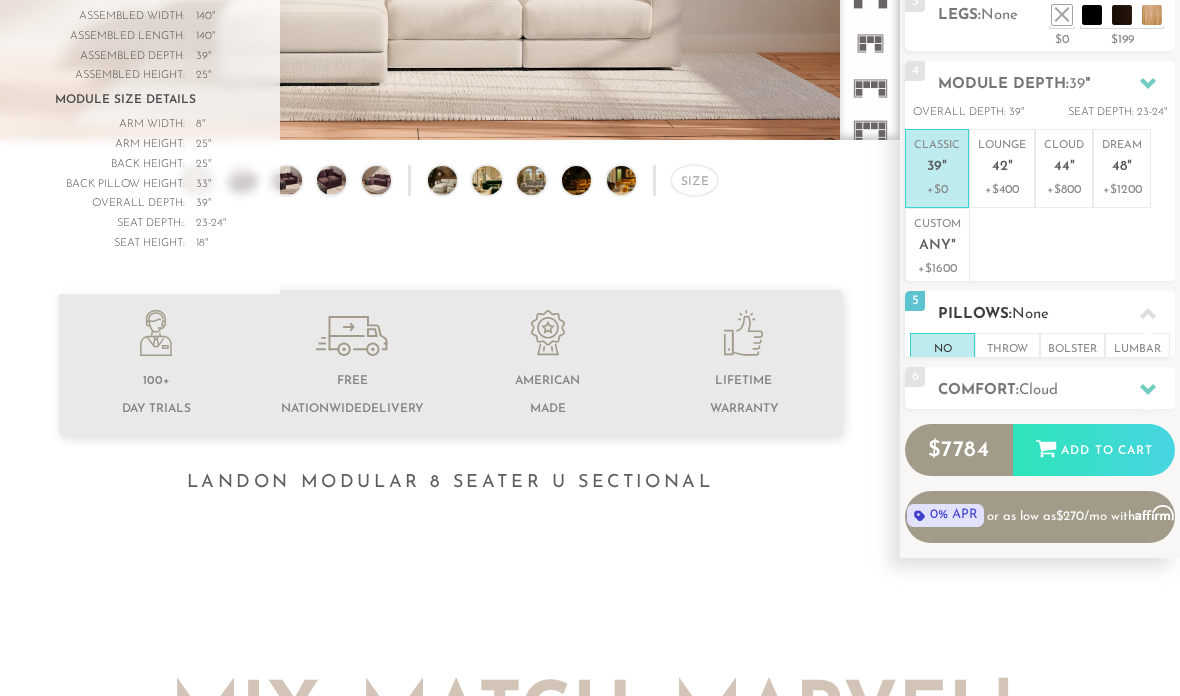 scroll, scrollTop: 370, scrollLeft: 0, axis: vertical 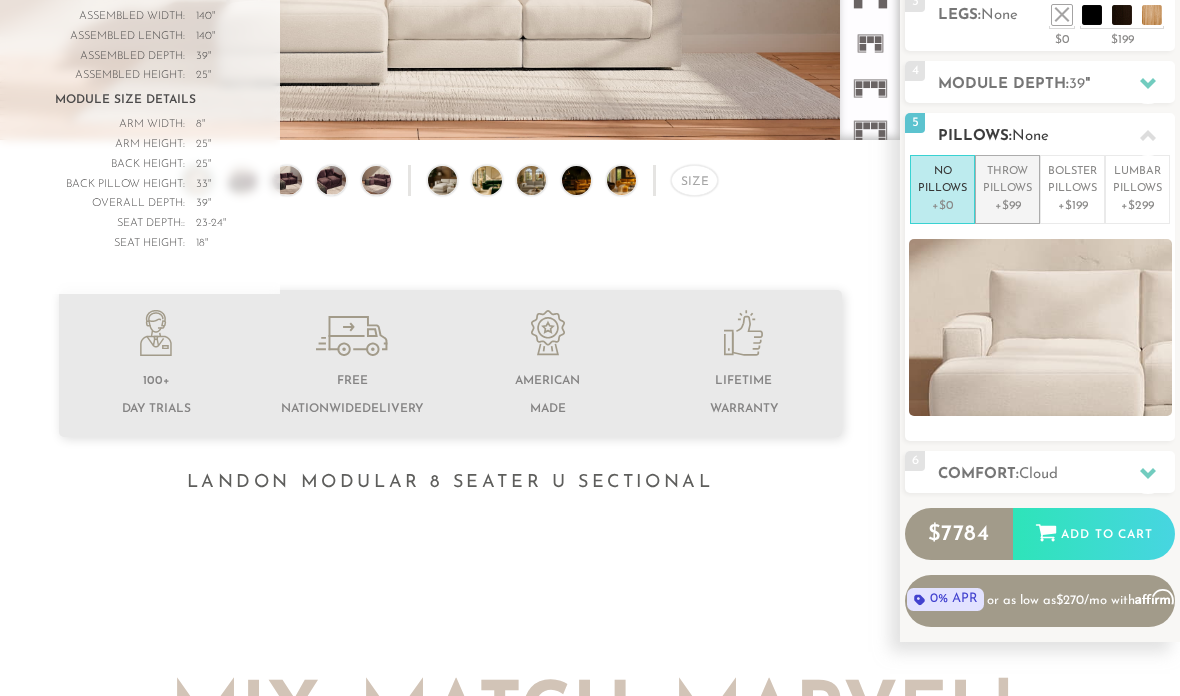 click on "Throw Pillows" at bounding box center (1007, 180) 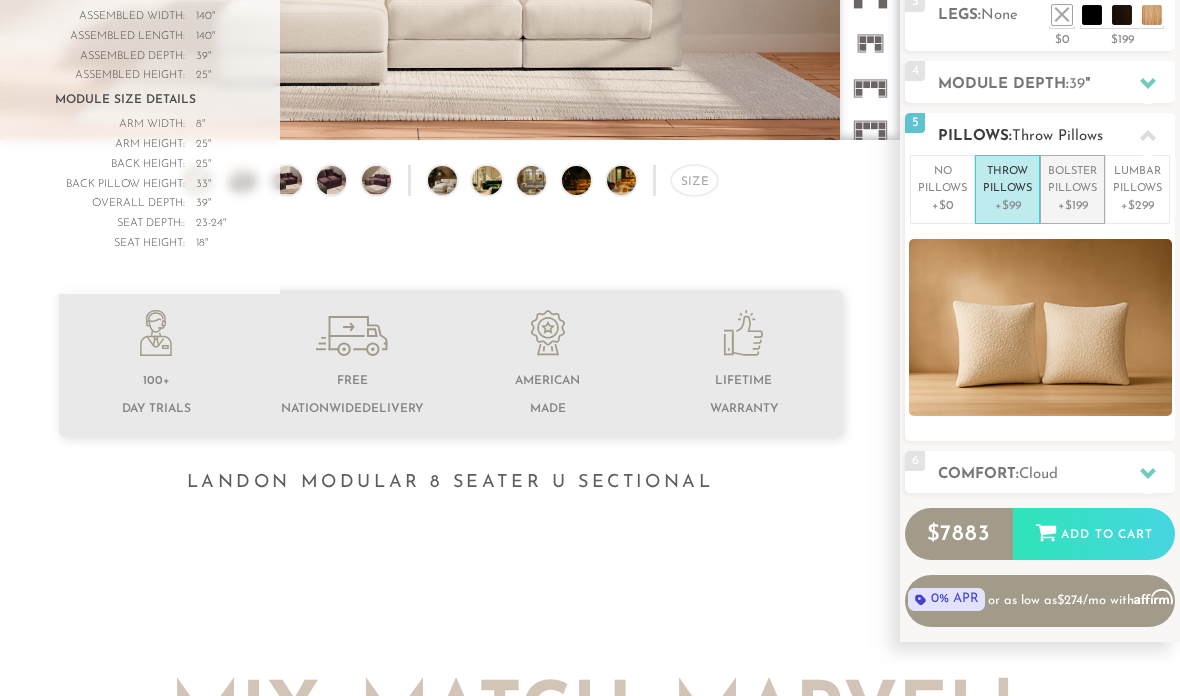 click on "Bolster Pillows" at bounding box center (1072, 180) 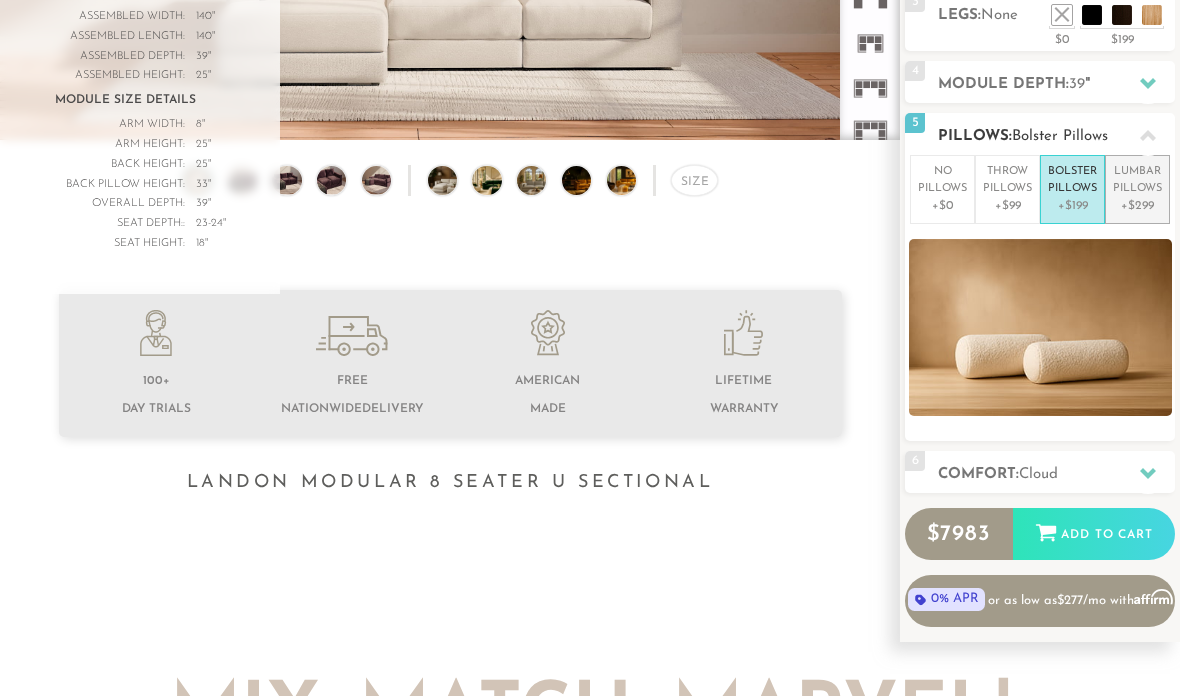 click on "Lumbar Pillows" at bounding box center (1137, 180) 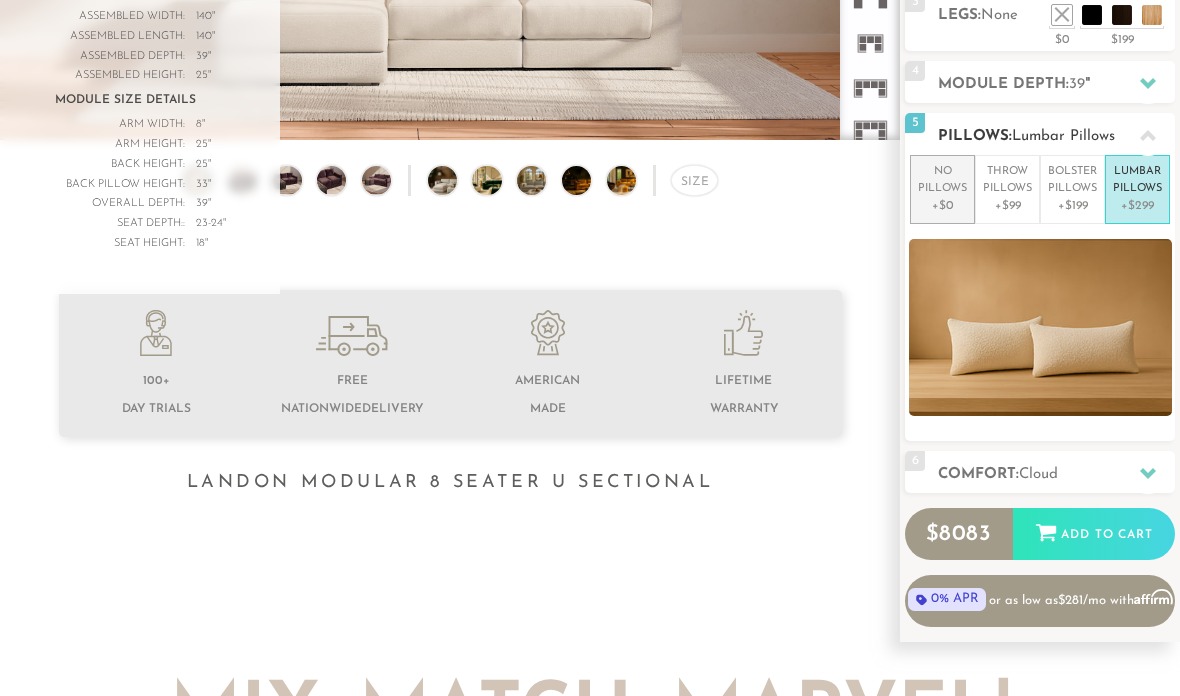 click on "No Pillows
+$0" at bounding box center [942, 189] 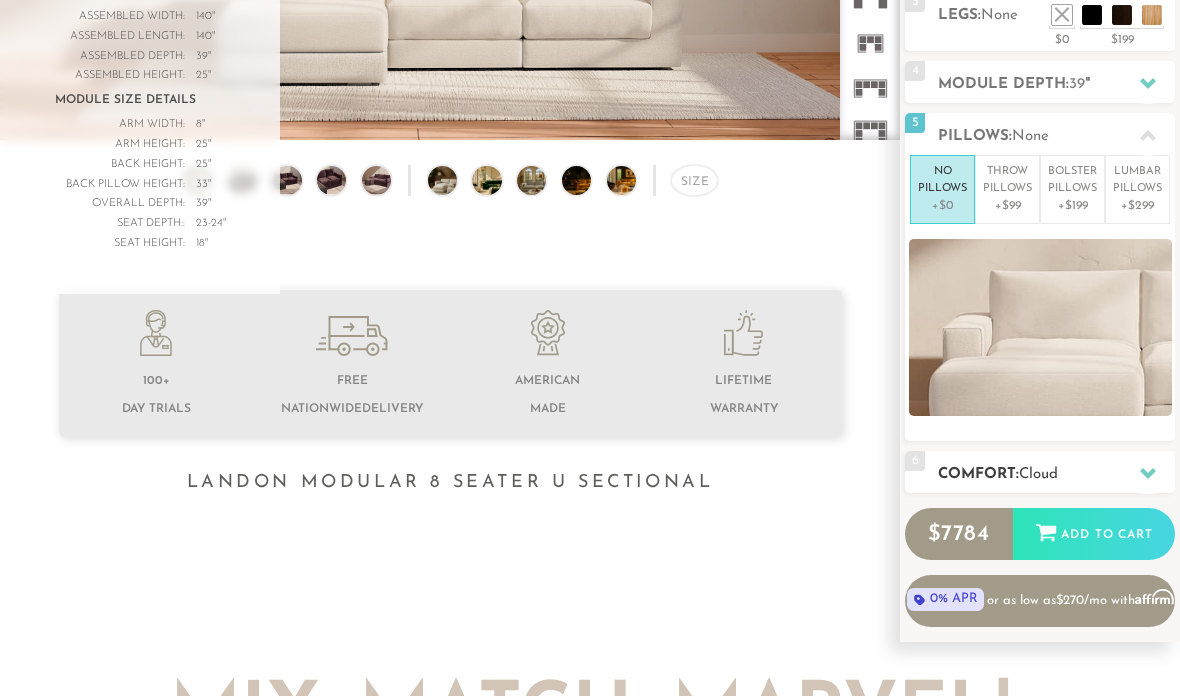 click on "Comfort:  the  Cloud" at bounding box center (1056, 474) 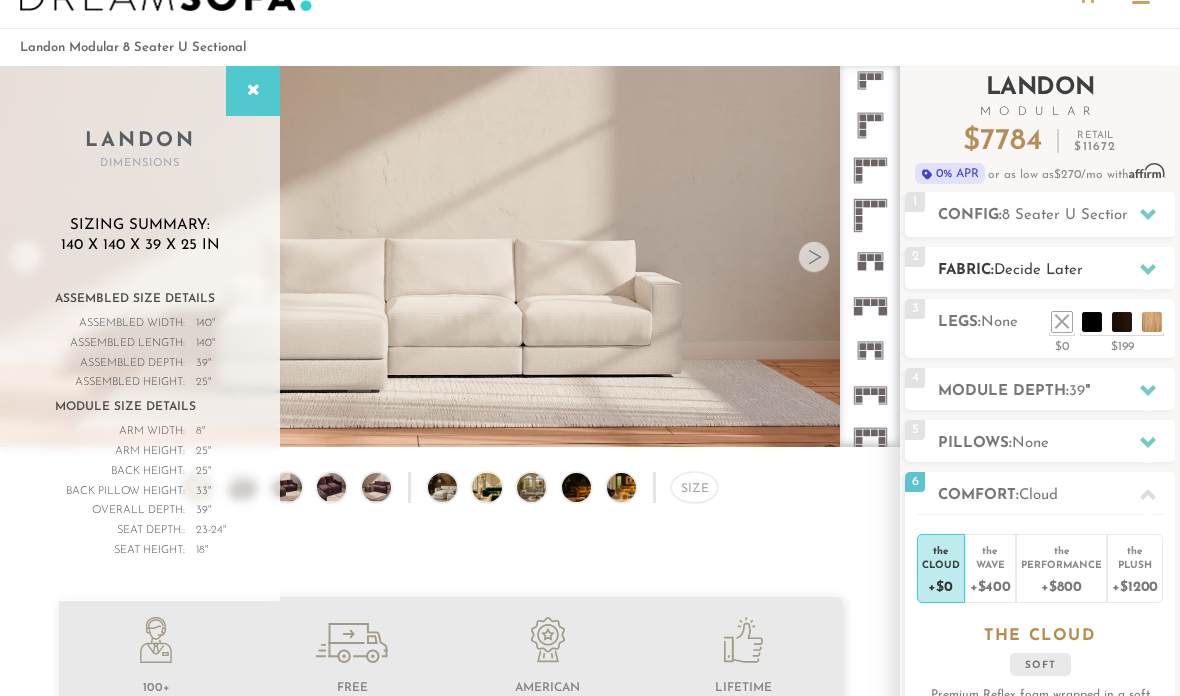 scroll, scrollTop: 0, scrollLeft: 0, axis: both 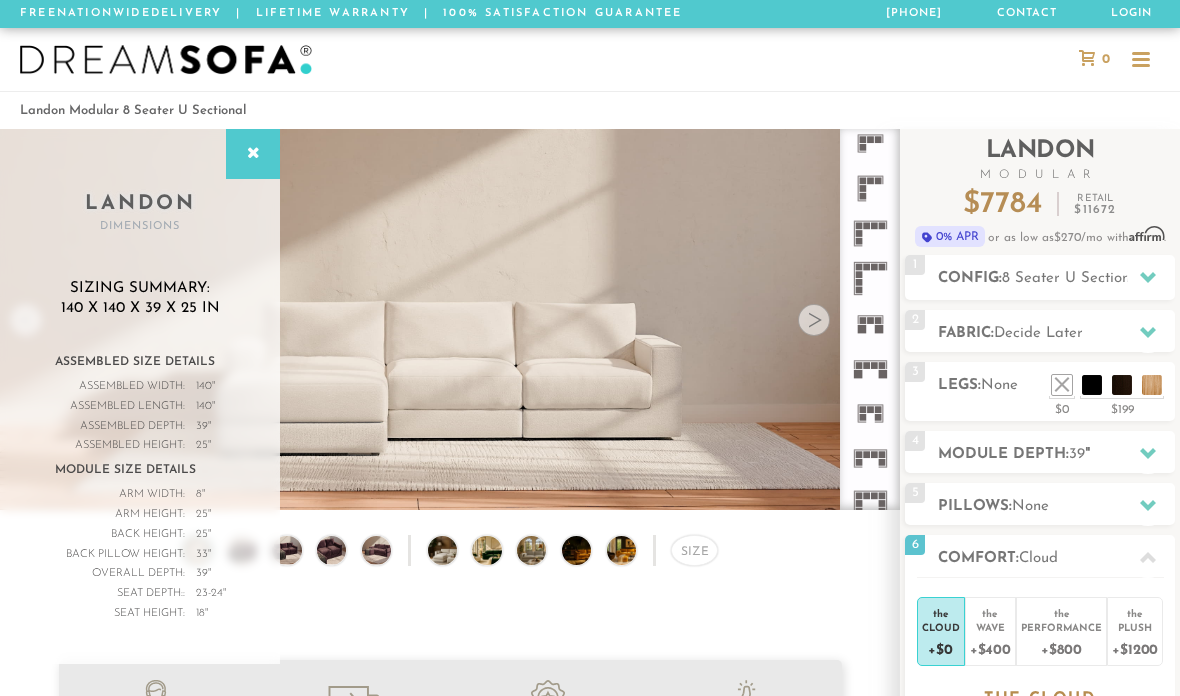 click 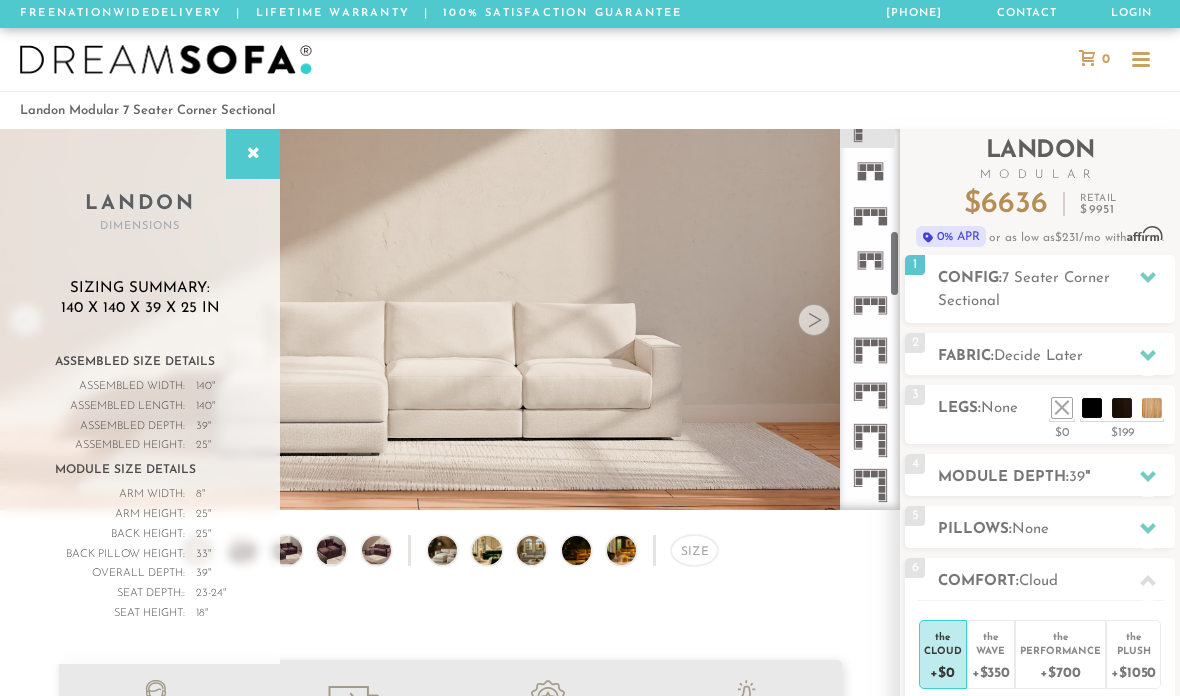 scroll, scrollTop: 614, scrollLeft: 0, axis: vertical 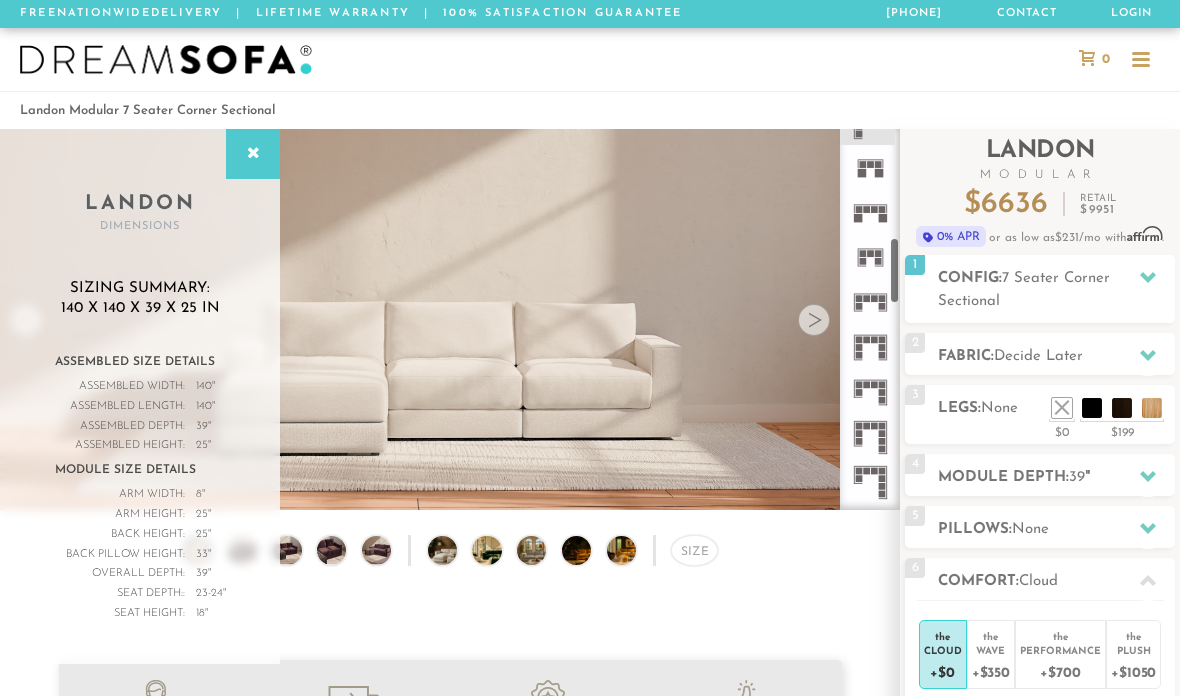click 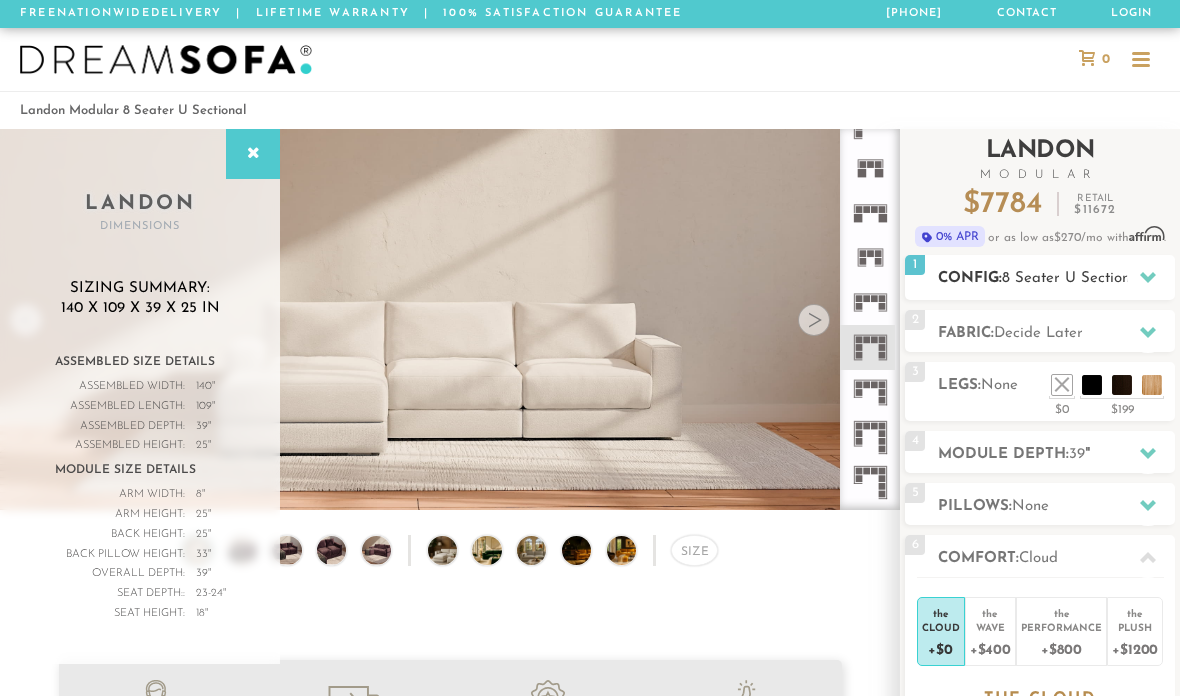 click on "8 Seater U Sectional" at bounding box center [1072, 278] 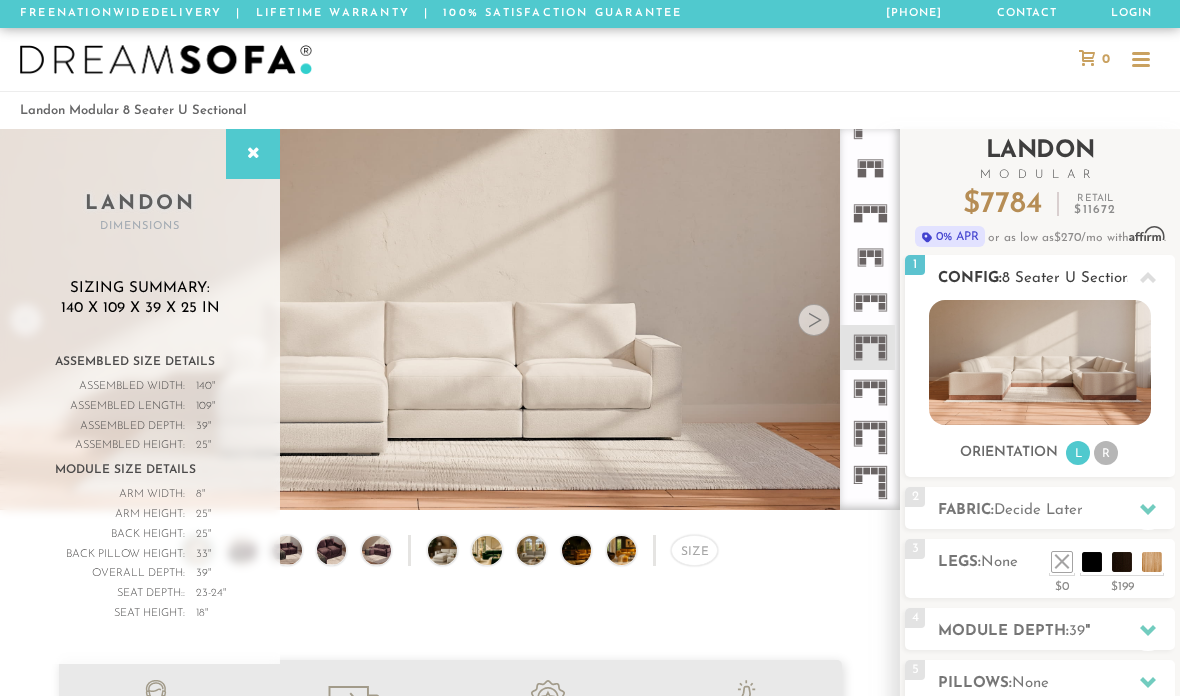 click at bounding box center [1039, 362] 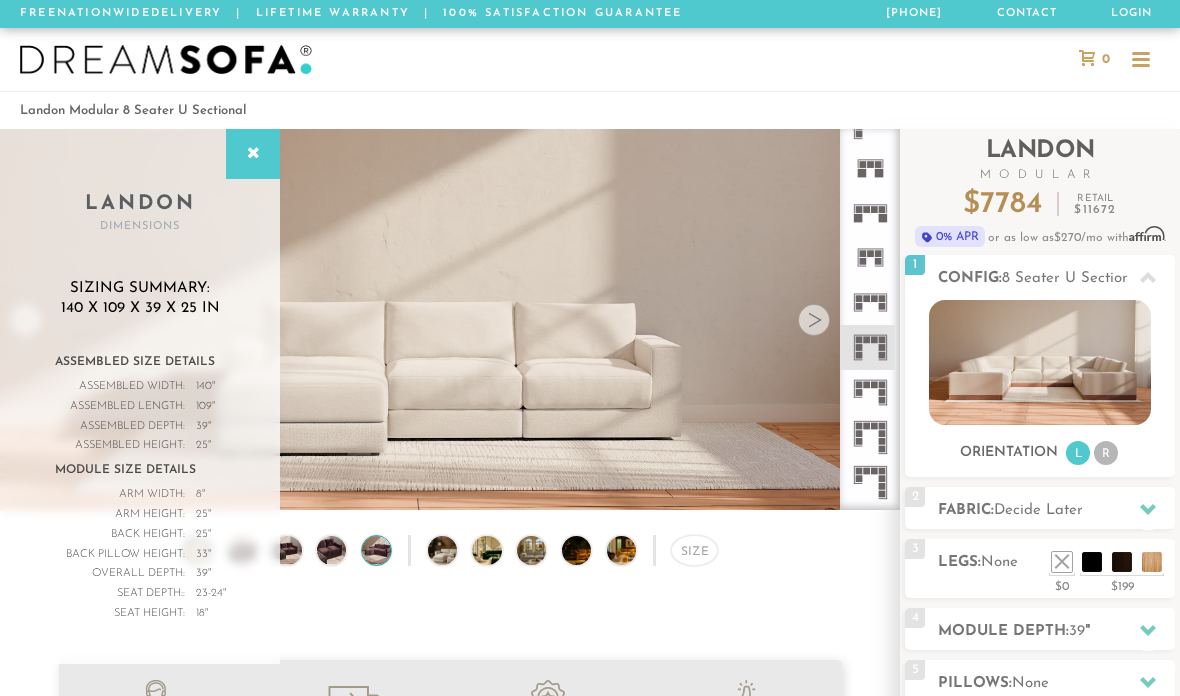 click at bounding box center (376, 550) 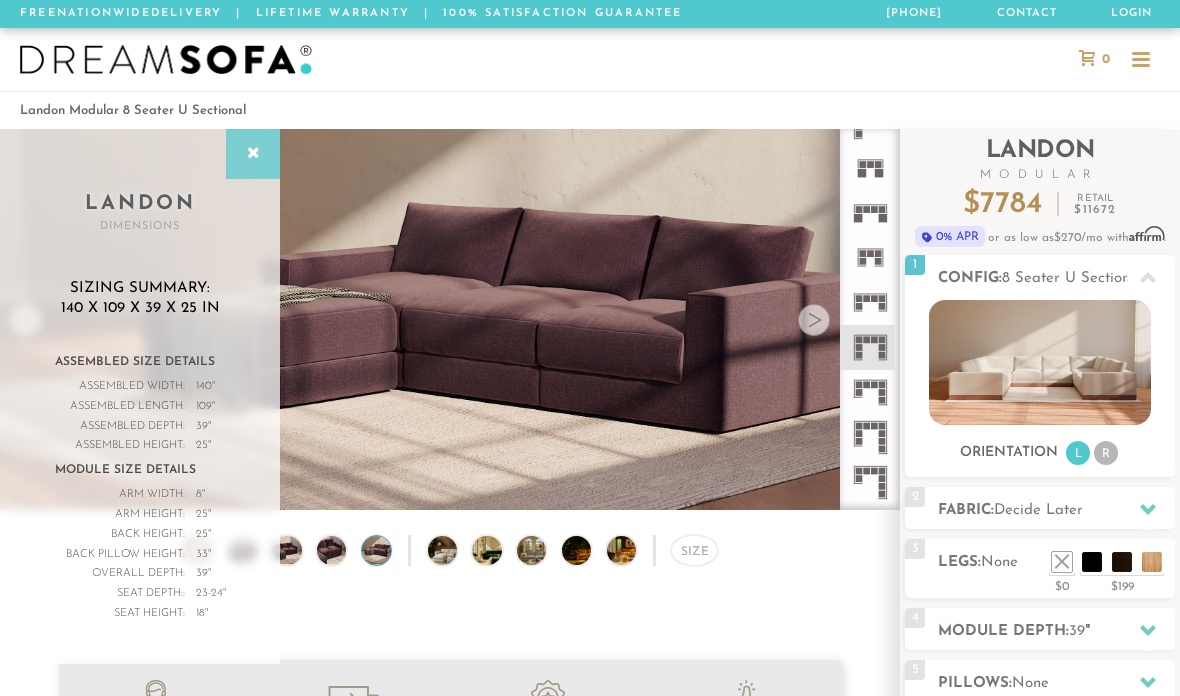 click at bounding box center [253, 154] 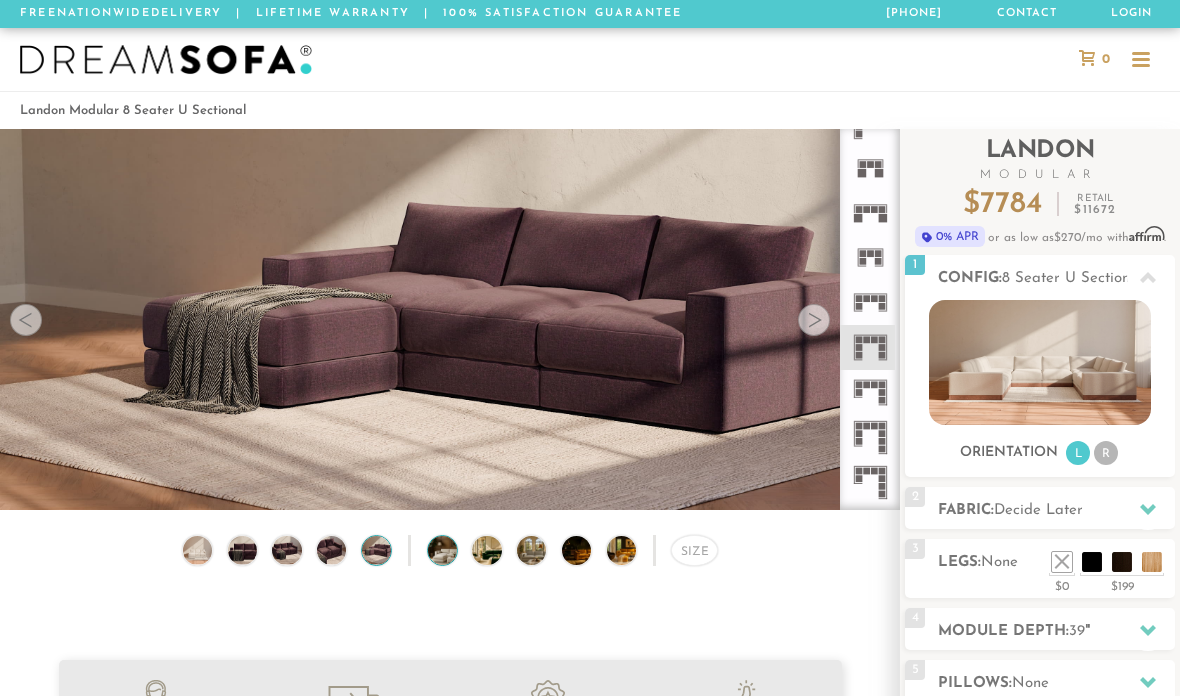 click at bounding box center [454, 550] 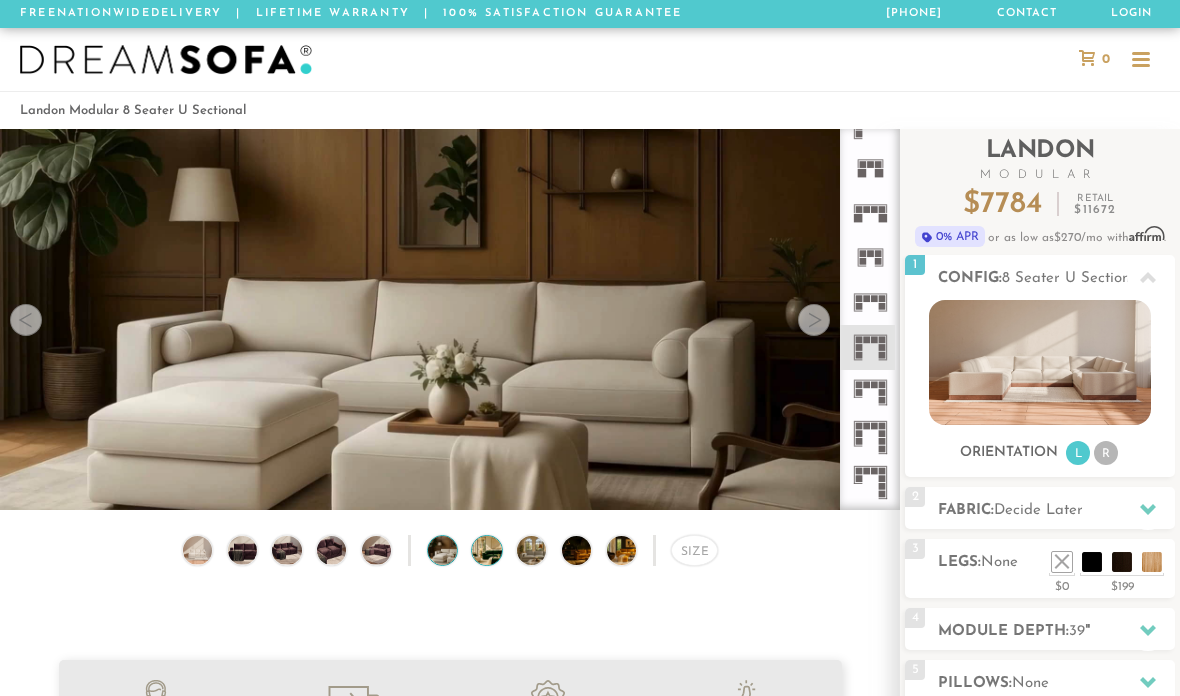 click at bounding box center (498, 550) 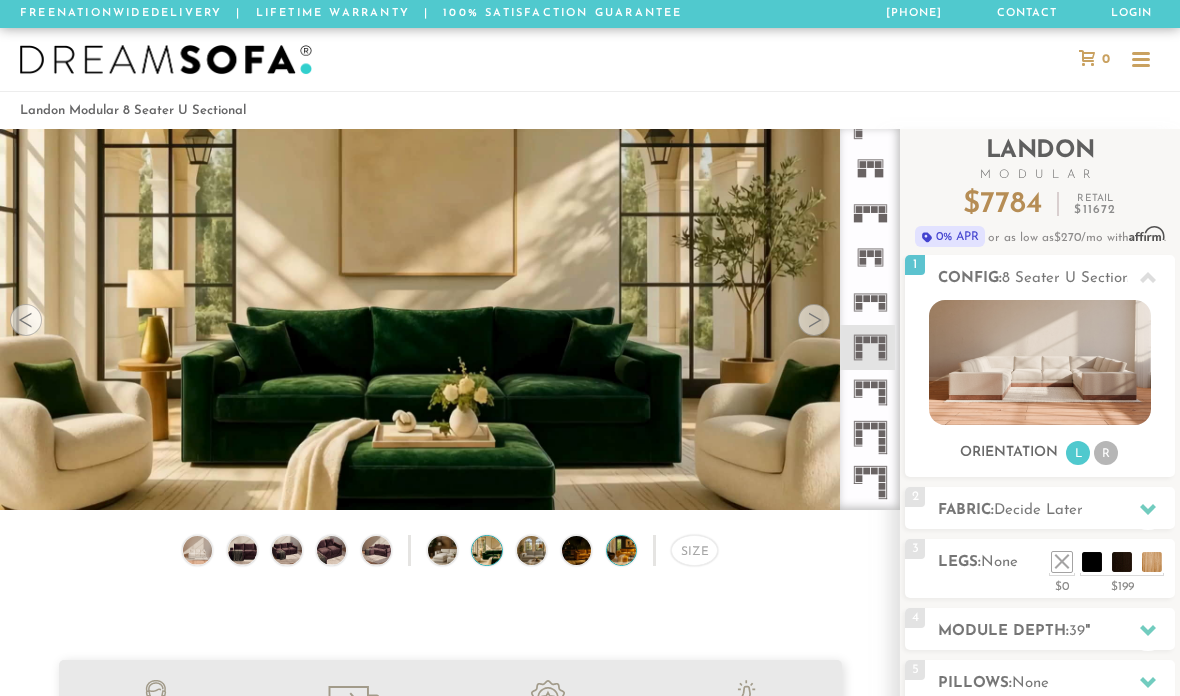 click at bounding box center [633, 550] 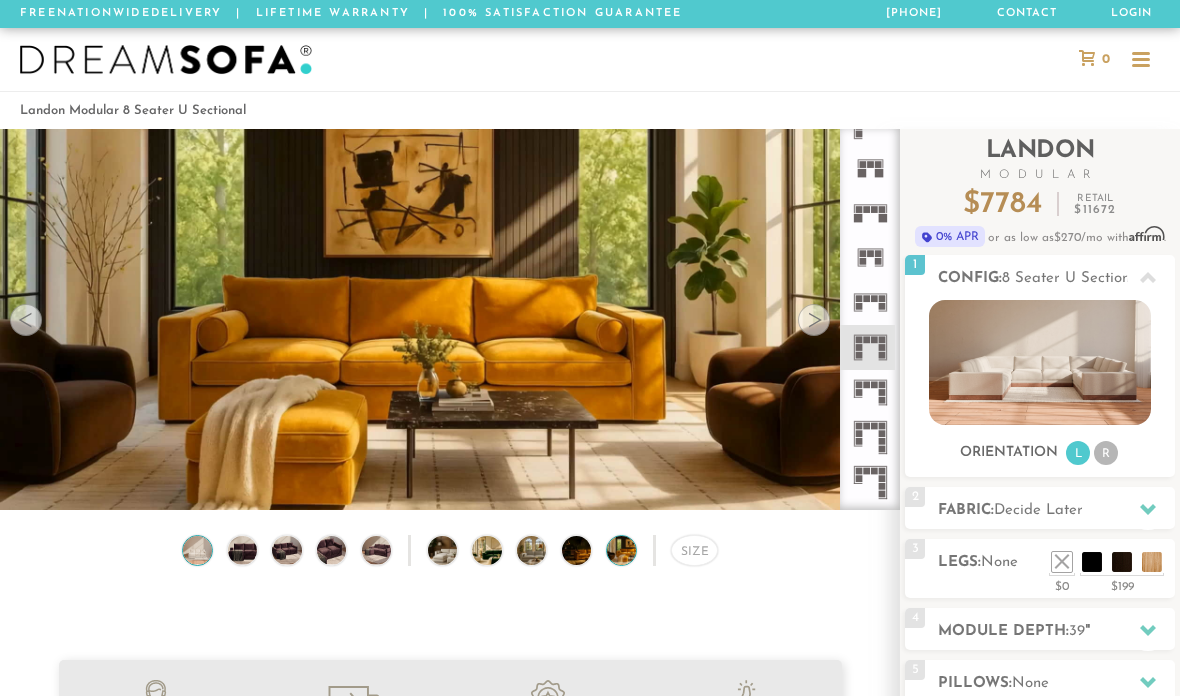 click at bounding box center (197, 550) 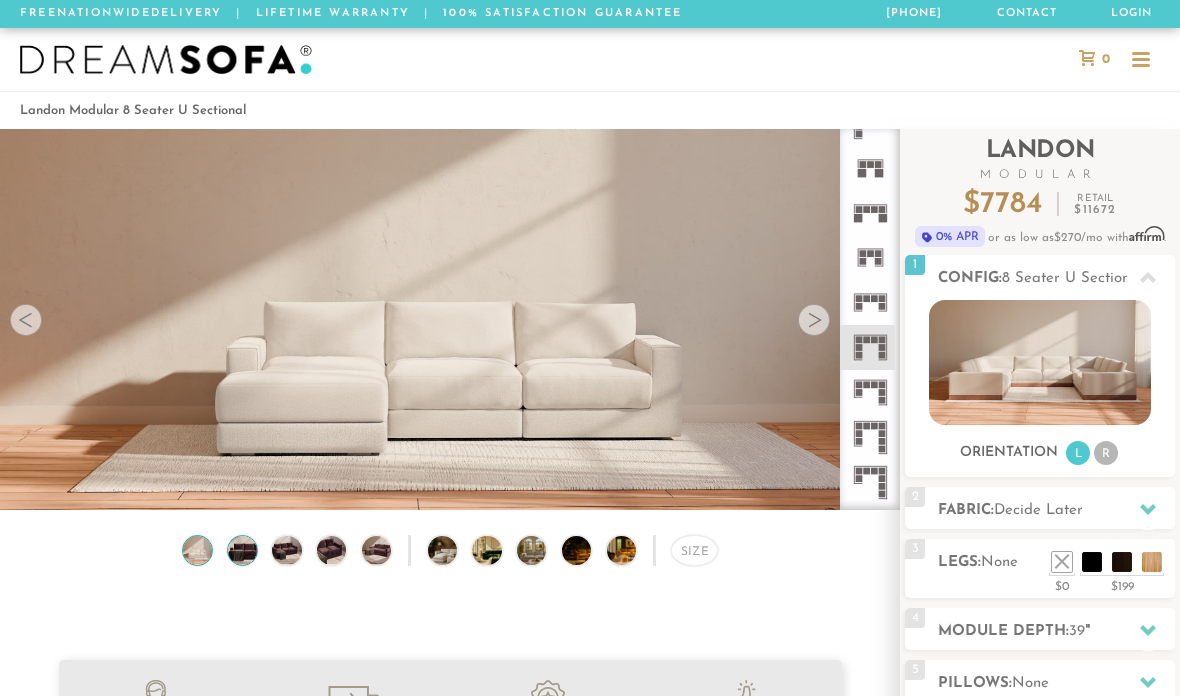 click at bounding box center [242, 550] 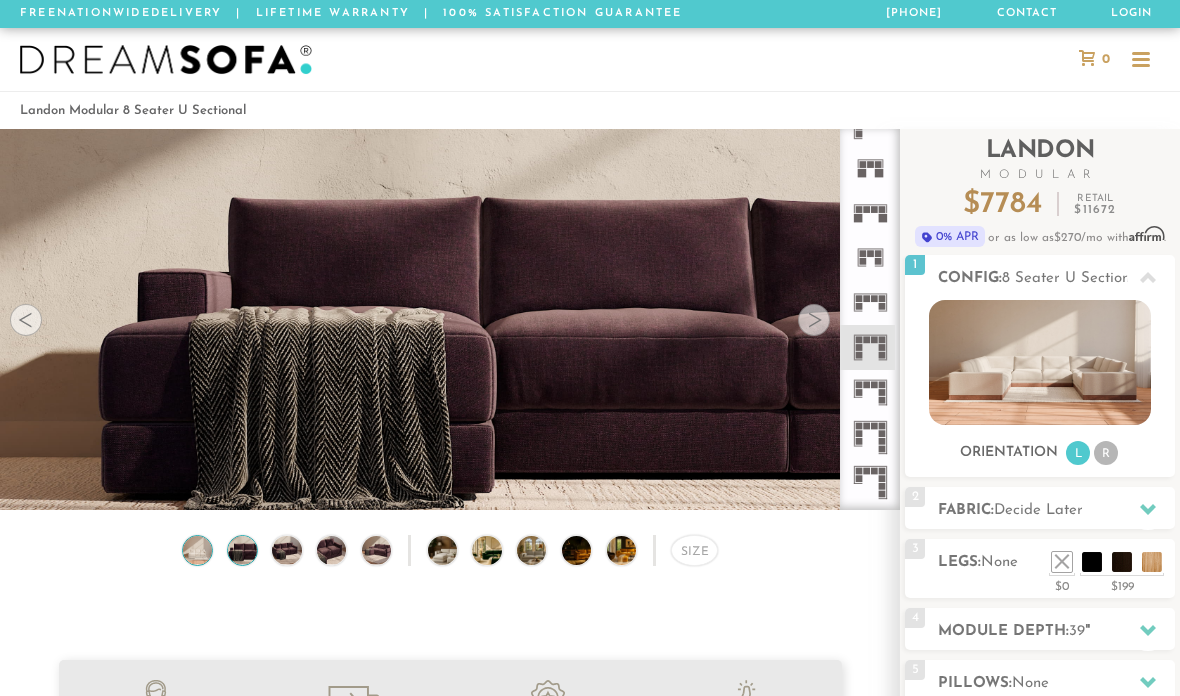 click at bounding box center (197, 550) 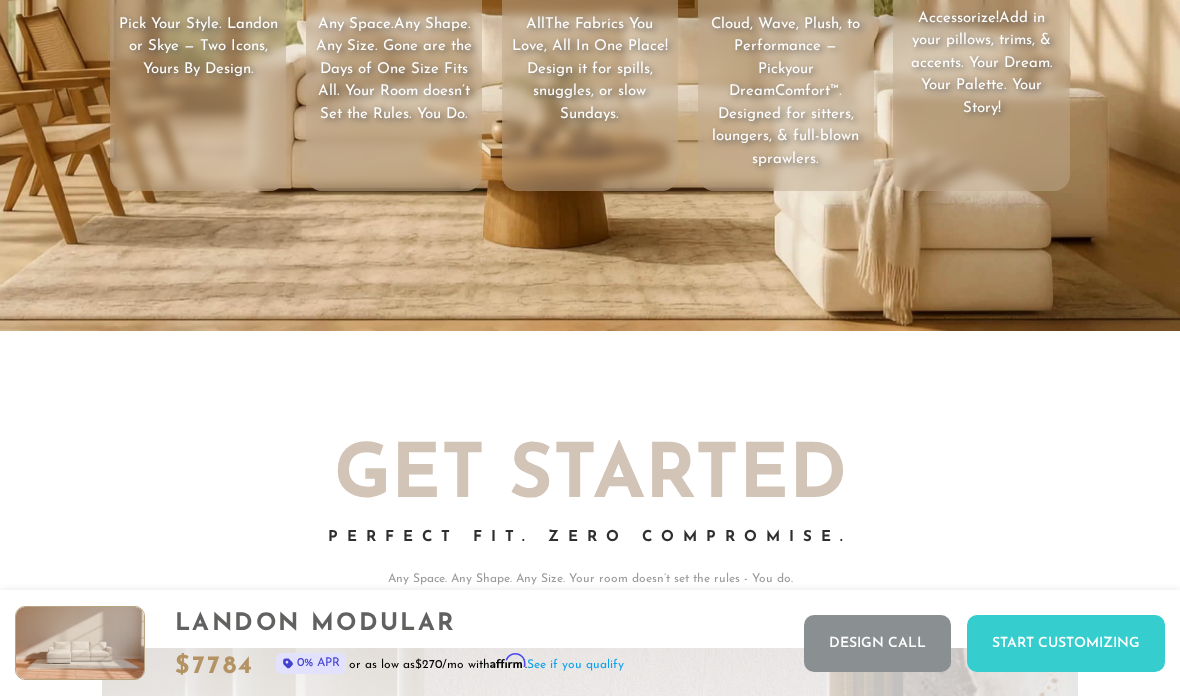 scroll, scrollTop: 2871, scrollLeft: 0, axis: vertical 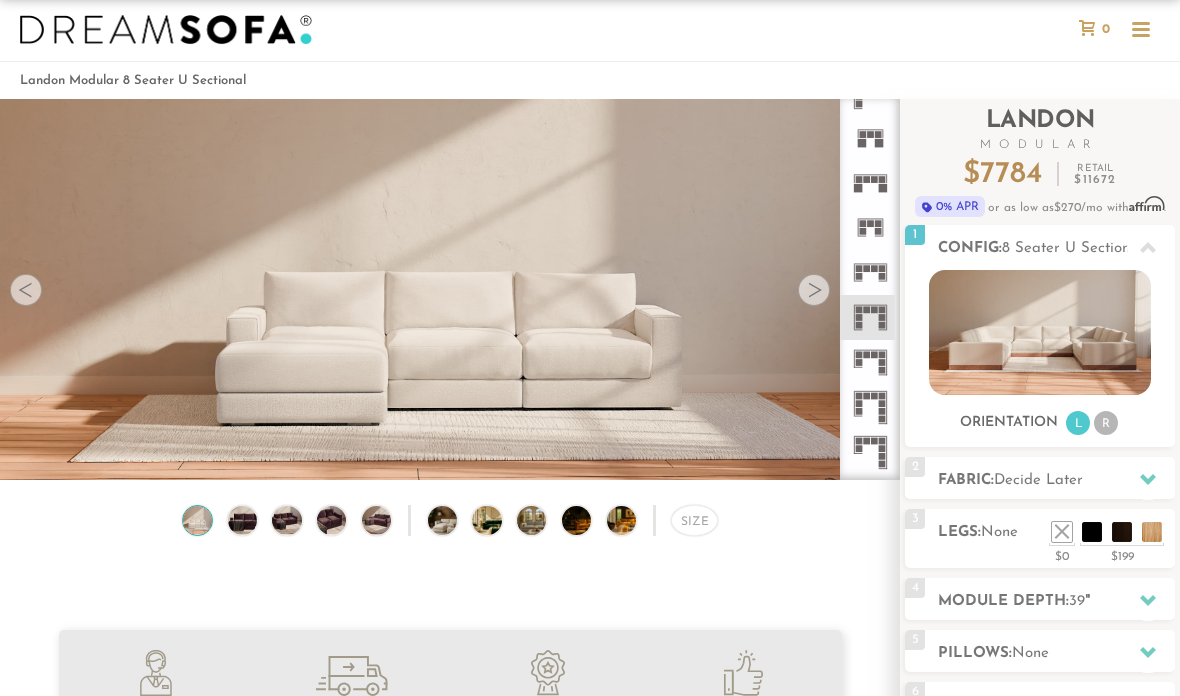 click 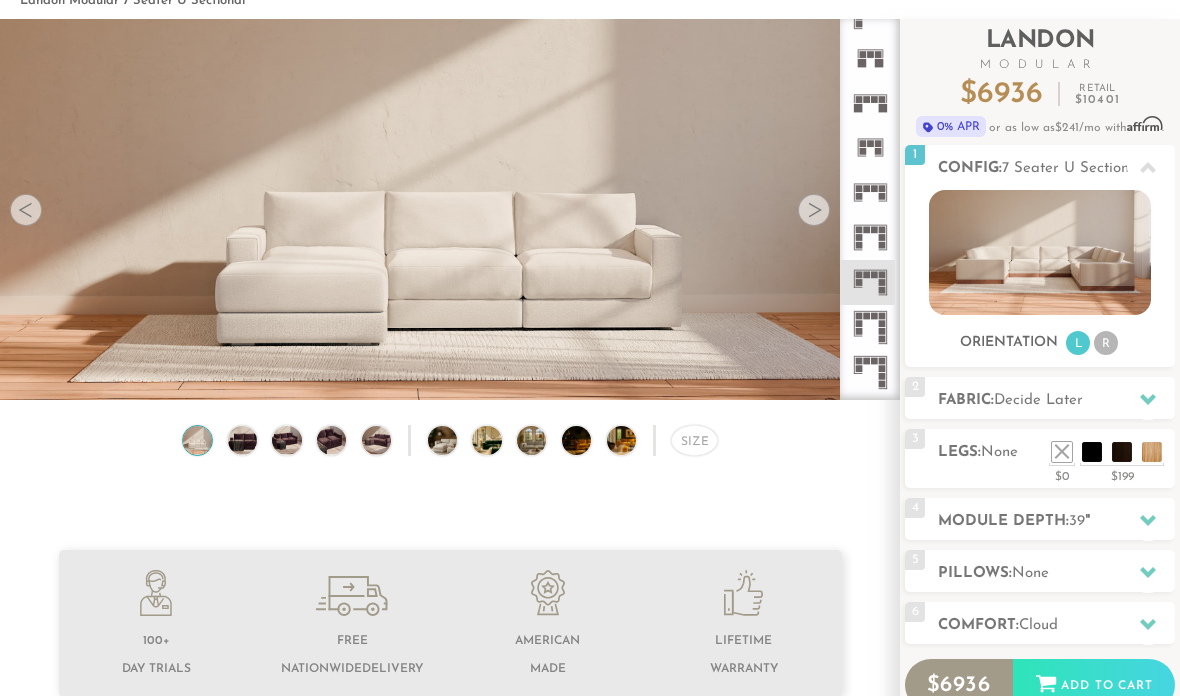 click 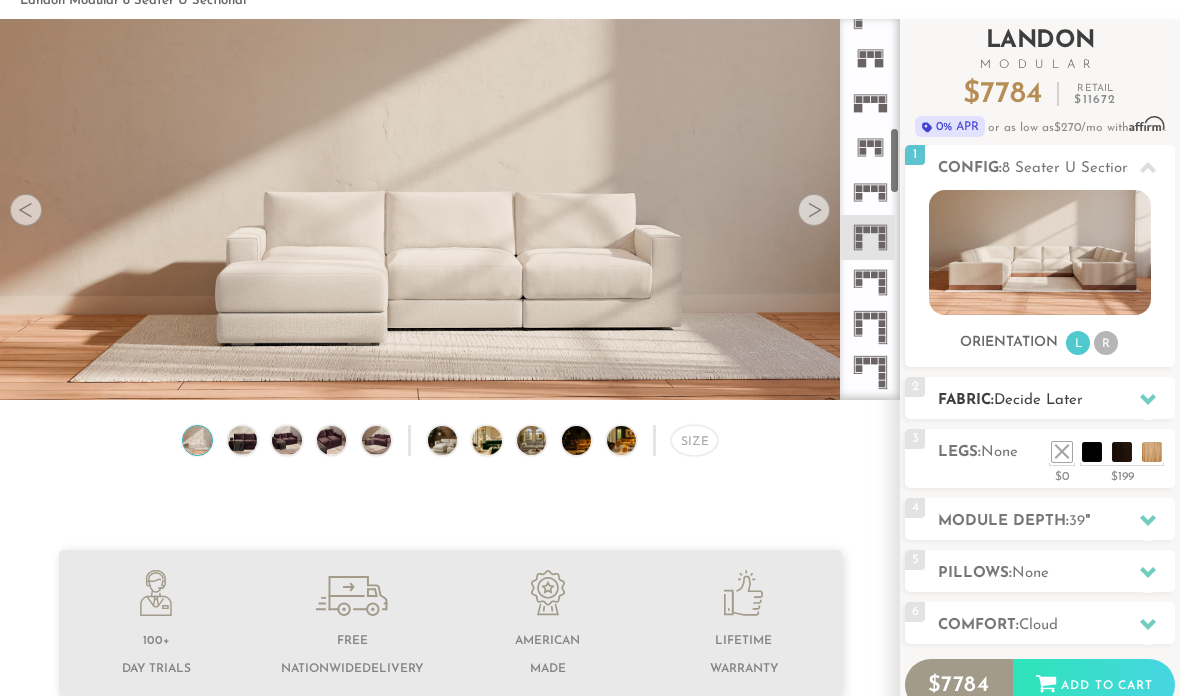scroll, scrollTop: 88, scrollLeft: 0, axis: vertical 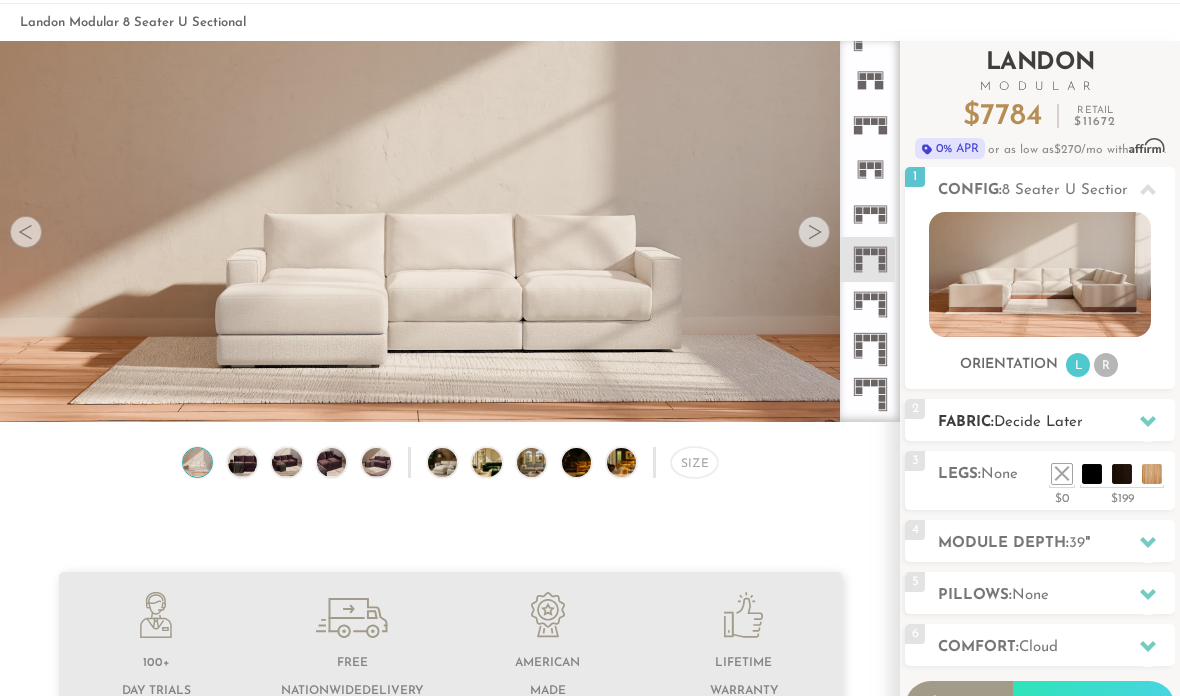 click on "Decide Later" at bounding box center [1038, 422] 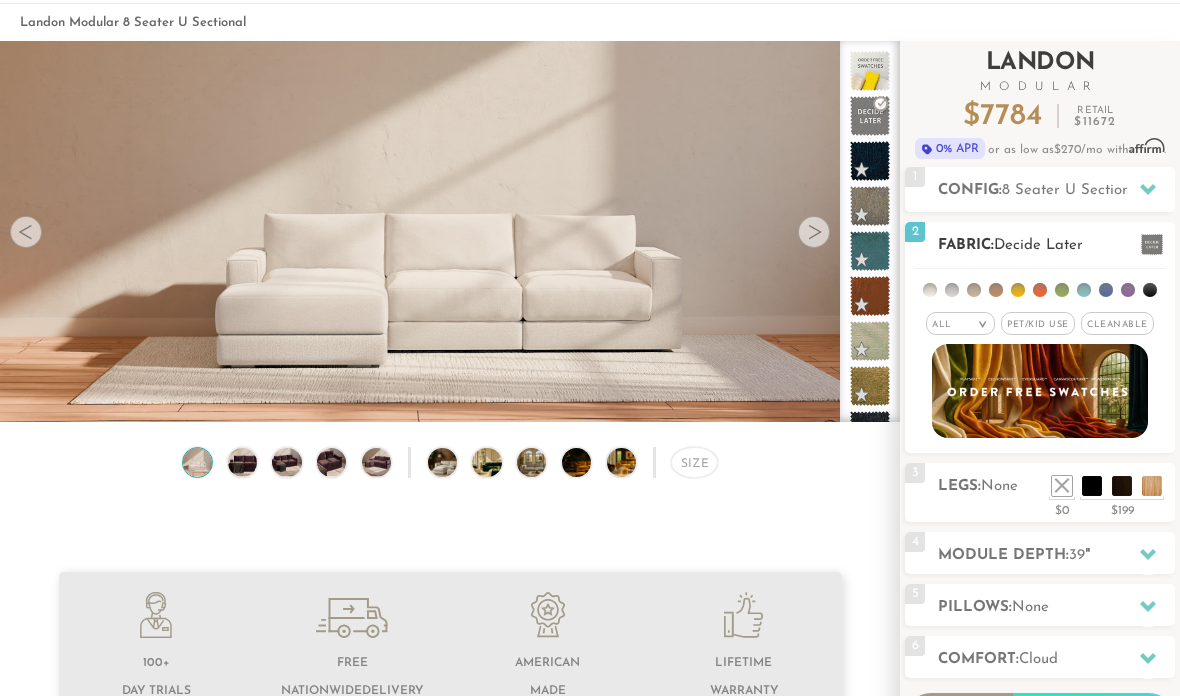 click at bounding box center [930, 290] 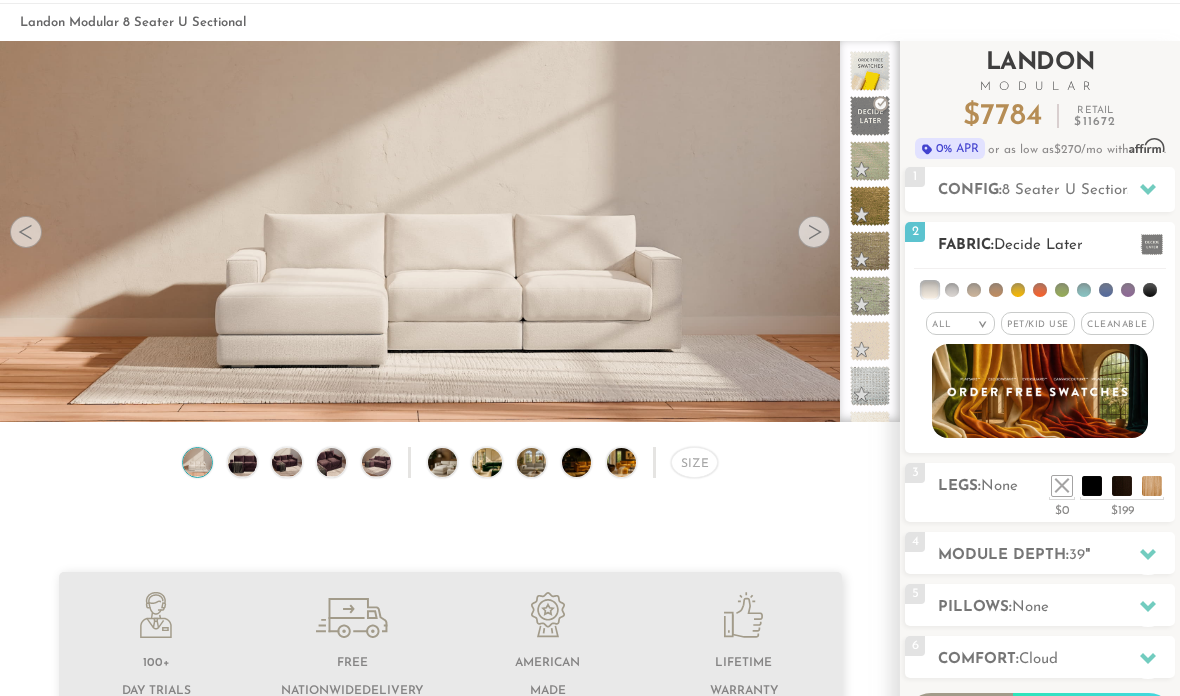 click at bounding box center [952, 290] 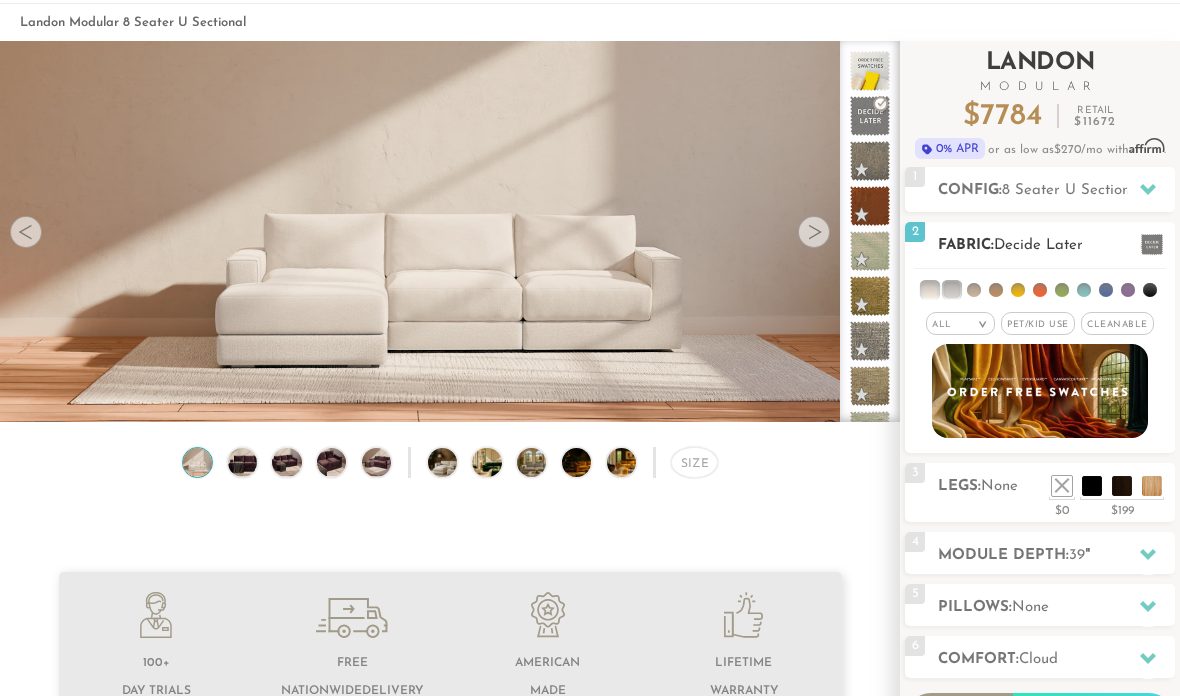 click at bounding box center (974, 290) 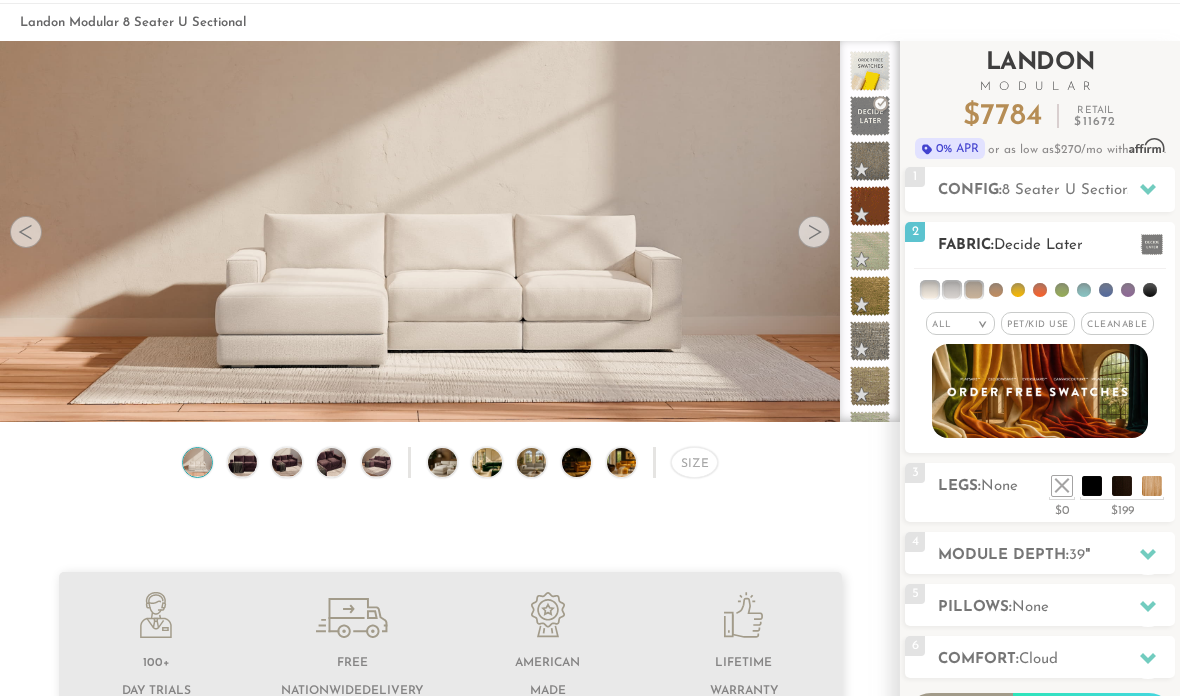 click at bounding box center [974, 290] 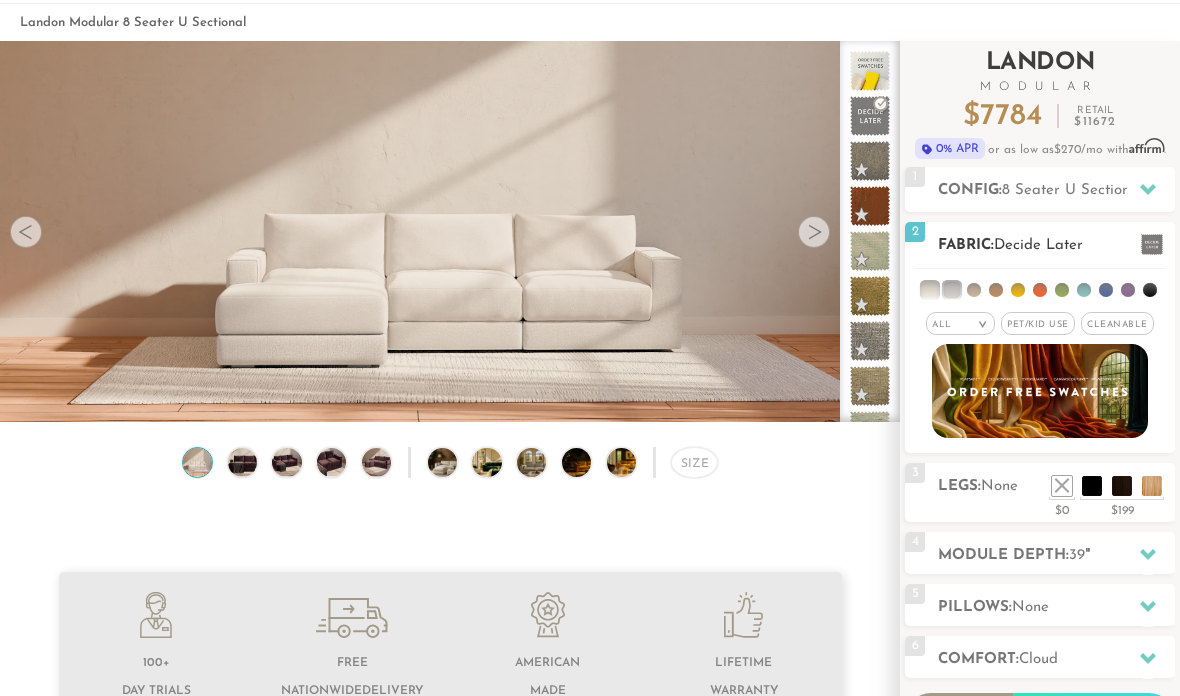 click at bounding box center [1040, 287] 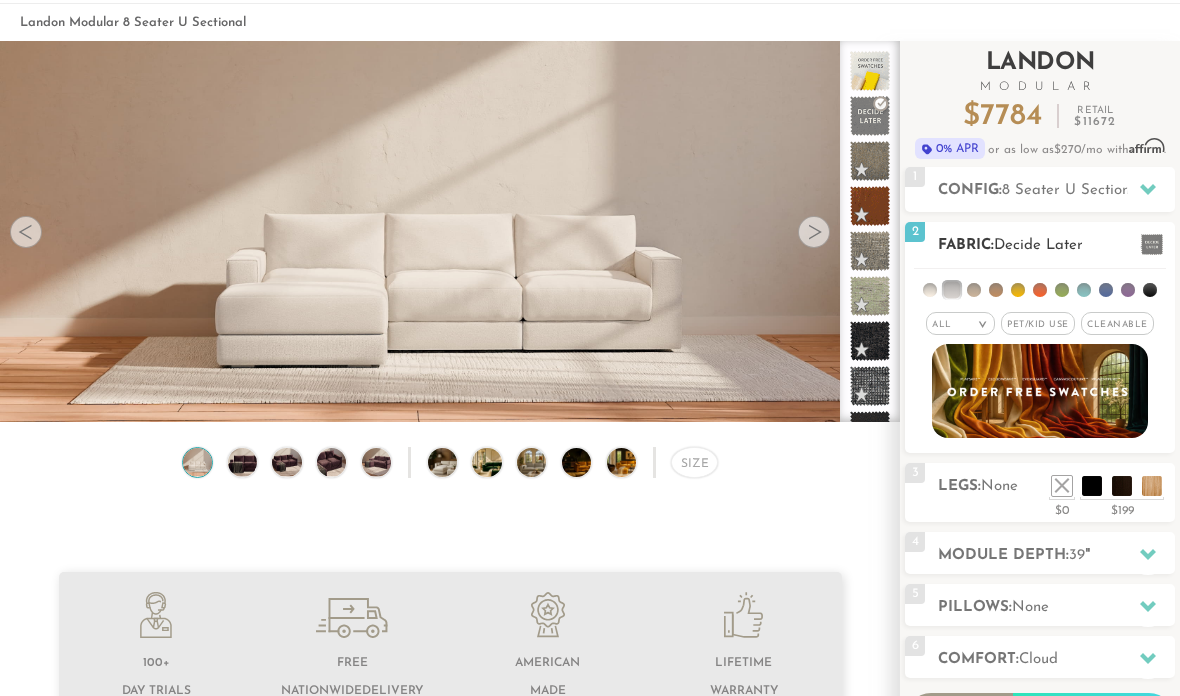 click at bounding box center [952, 290] 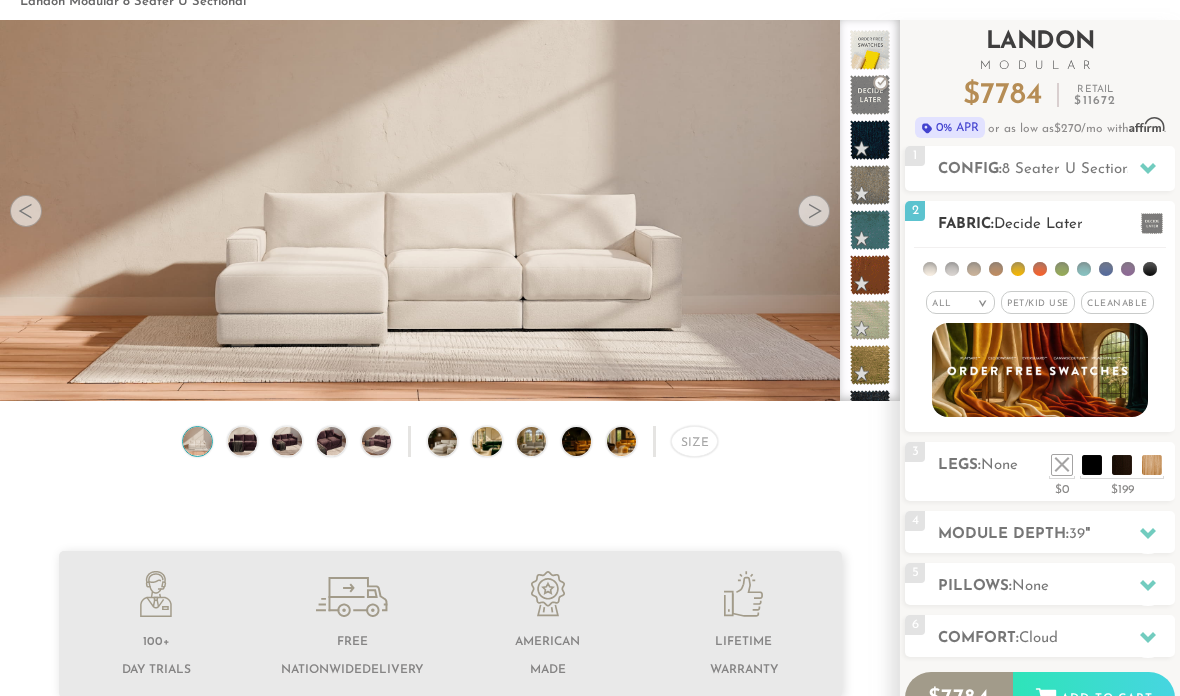 scroll, scrollTop: 109, scrollLeft: 0, axis: vertical 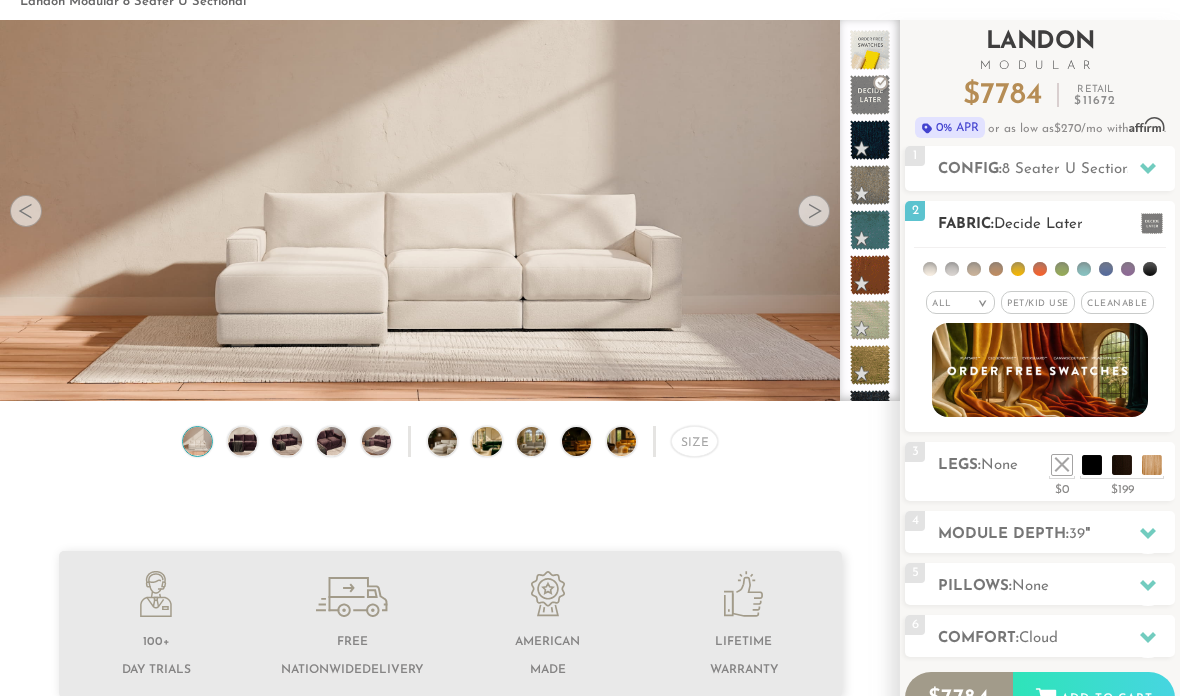 click at bounding box center (1084, 269) 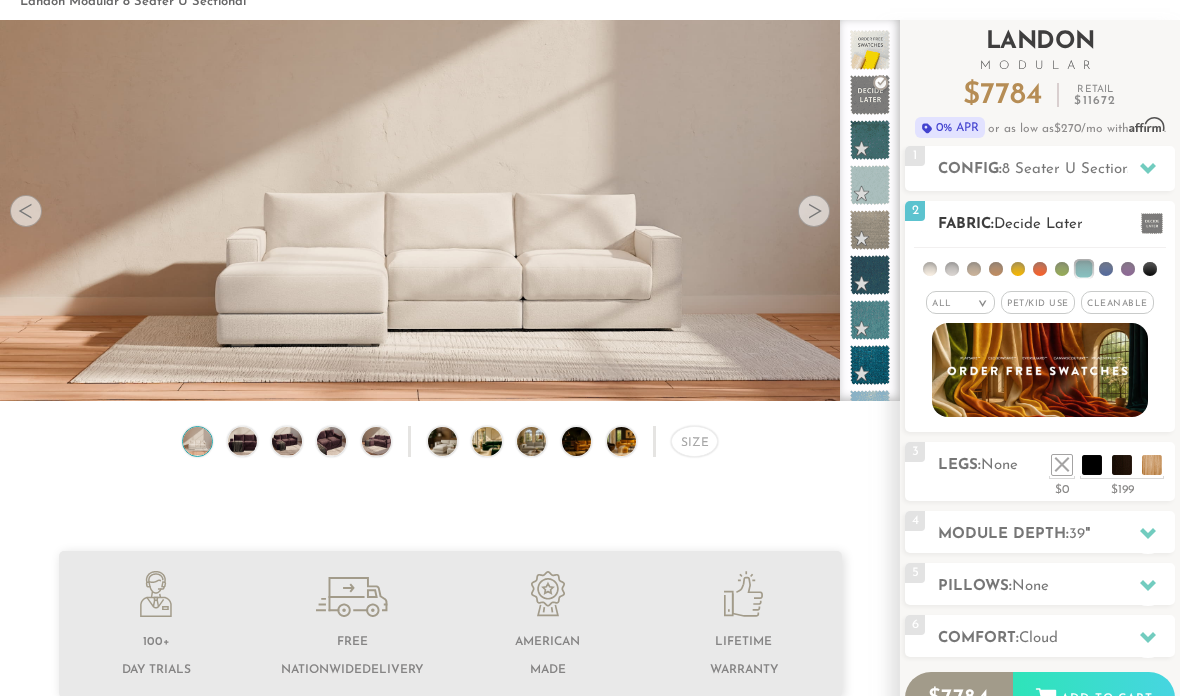 click at bounding box center [1084, 269] 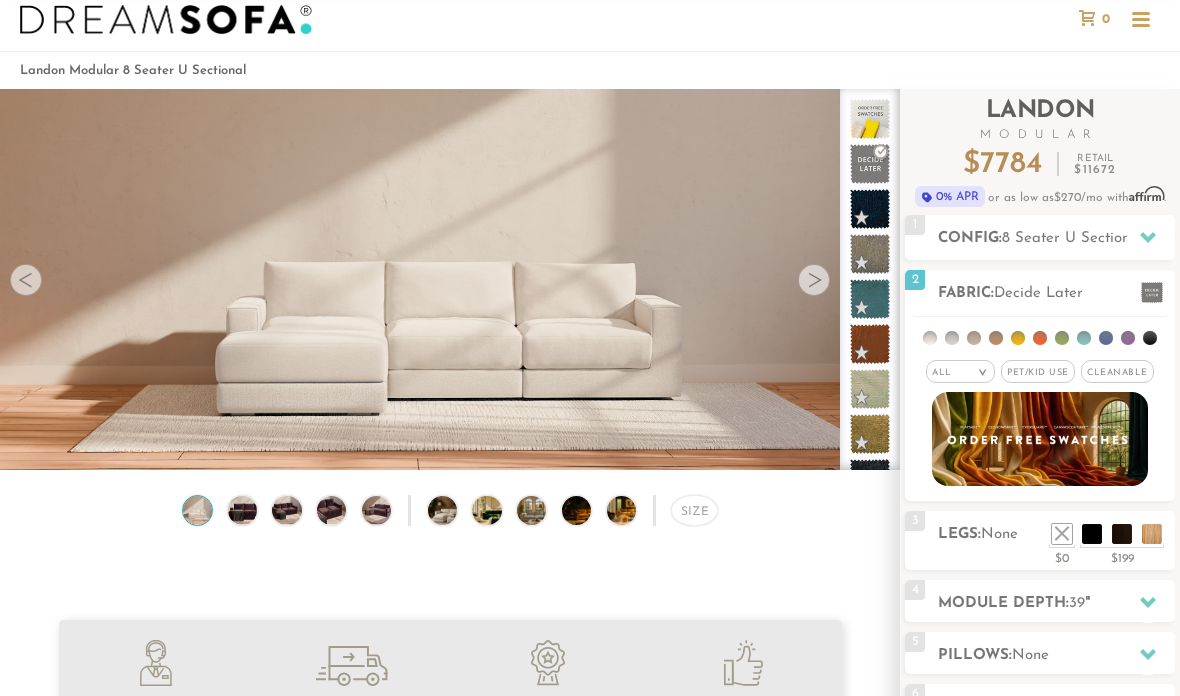 scroll, scrollTop: 0, scrollLeft: 0, axis: both 